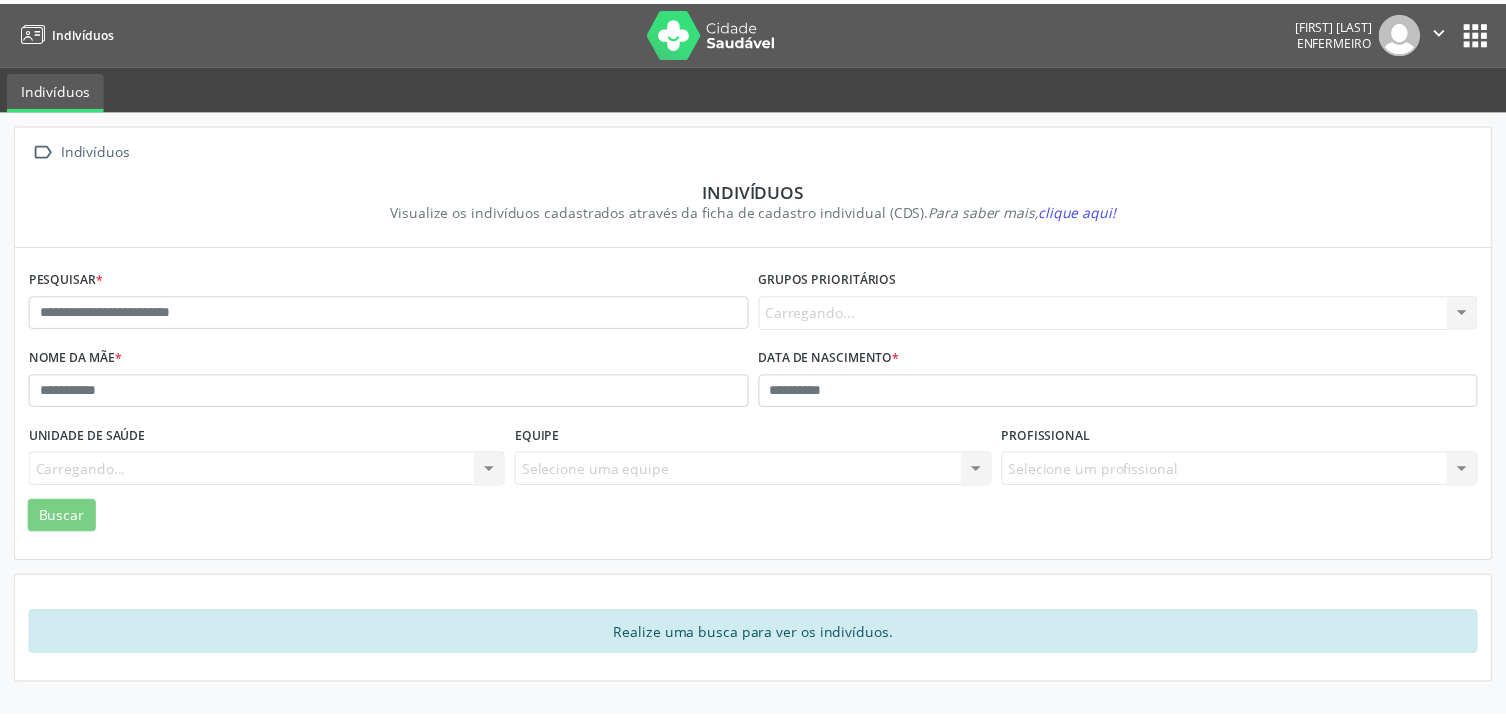 scroll, scrollTop: 0, scrollLeft: 0, axis: both 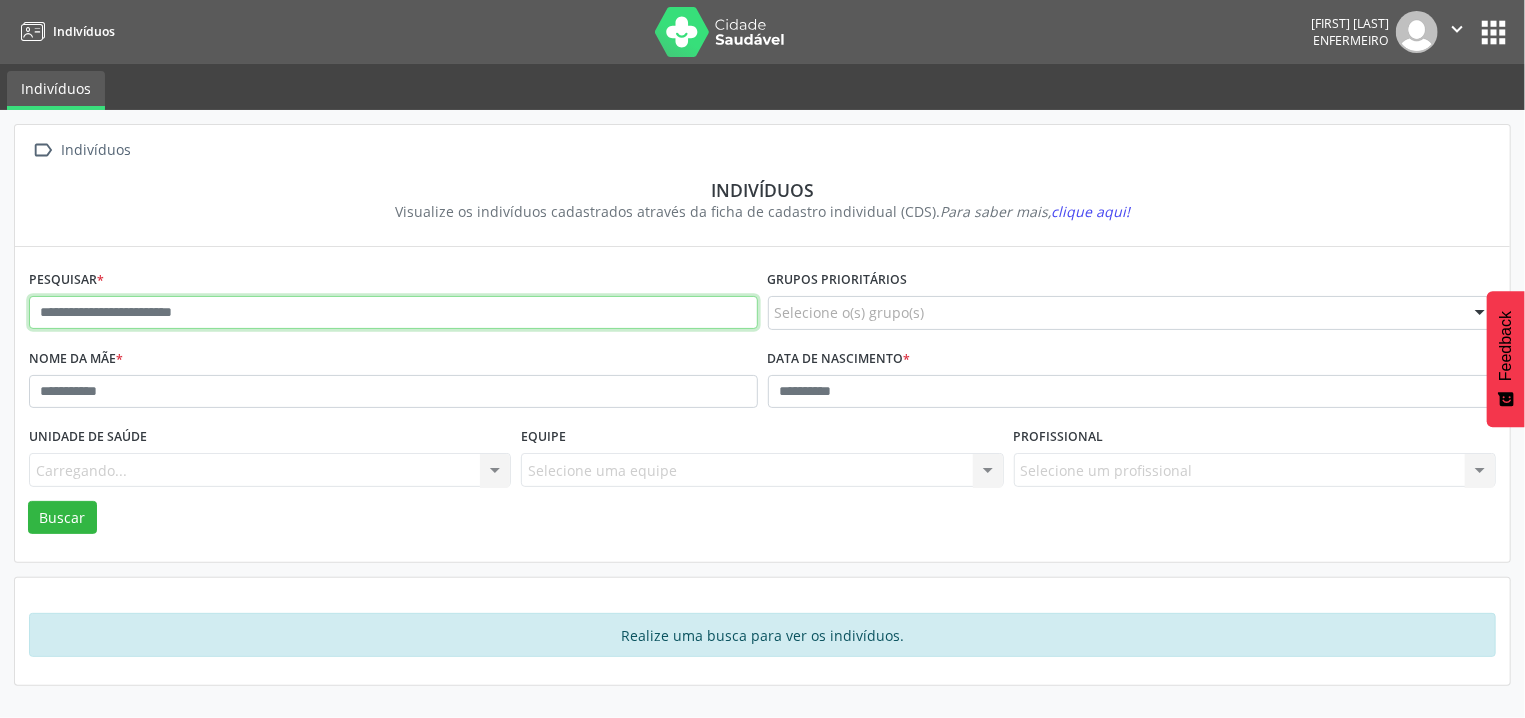 click at bounding box center (393, 313) 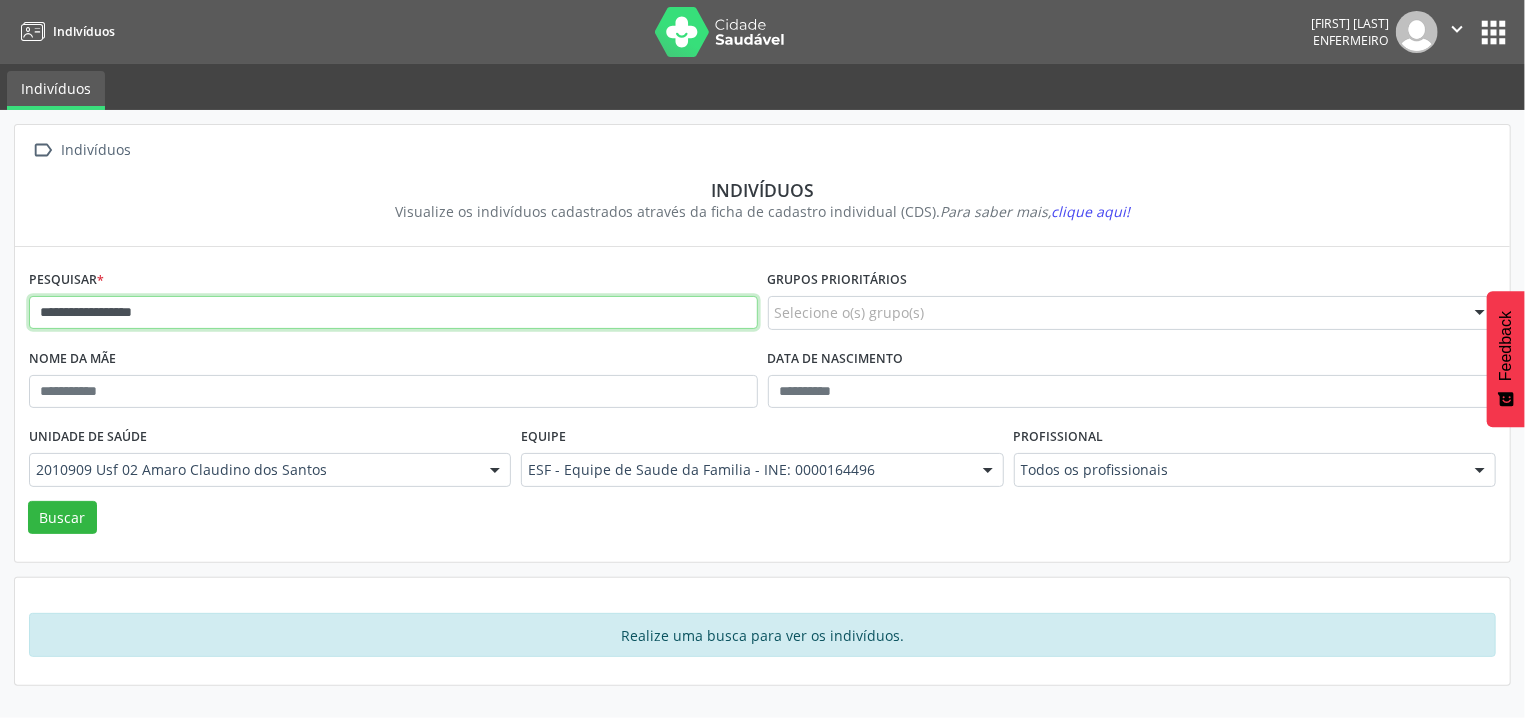 click on "Buscar" at bounding box center (62, 518) 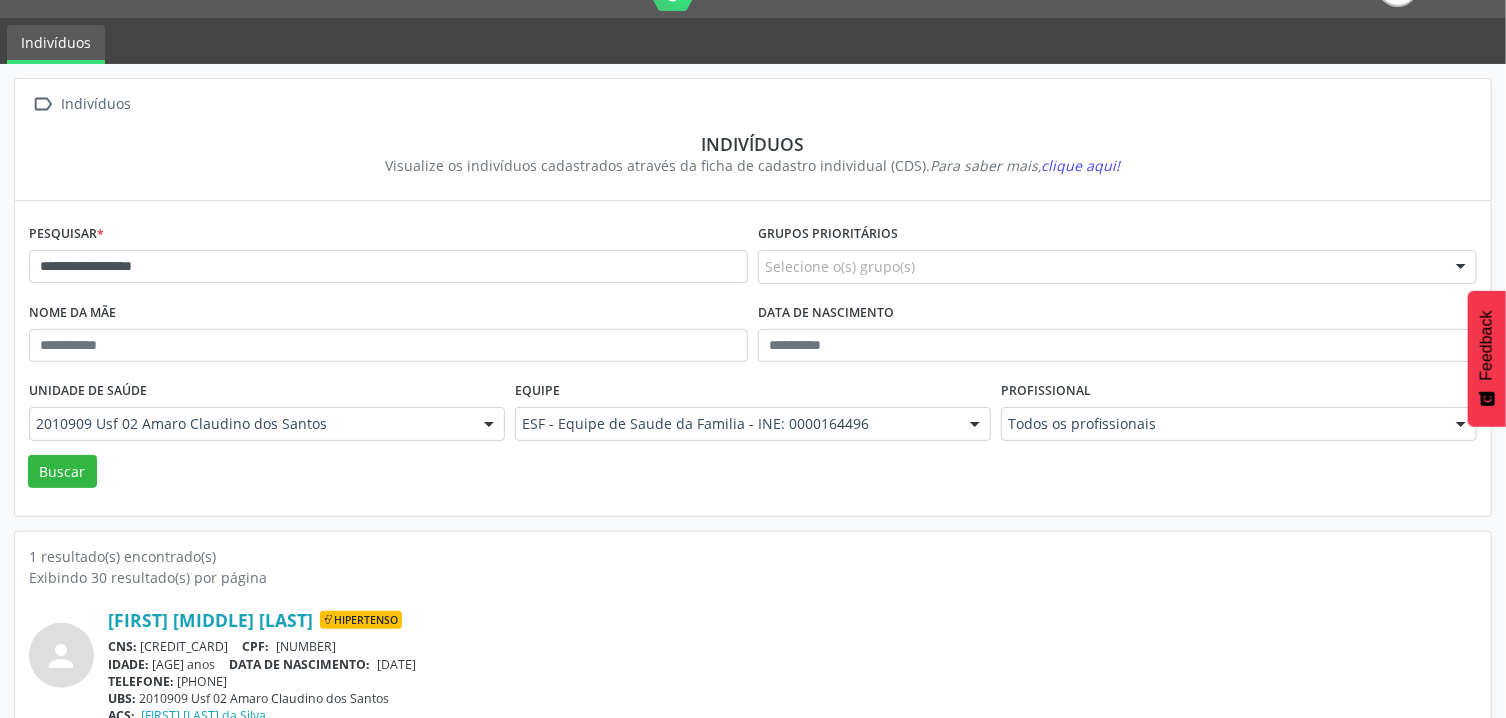 scroll, scrollTop: 98, scrollLeft: 0, axis: vertical 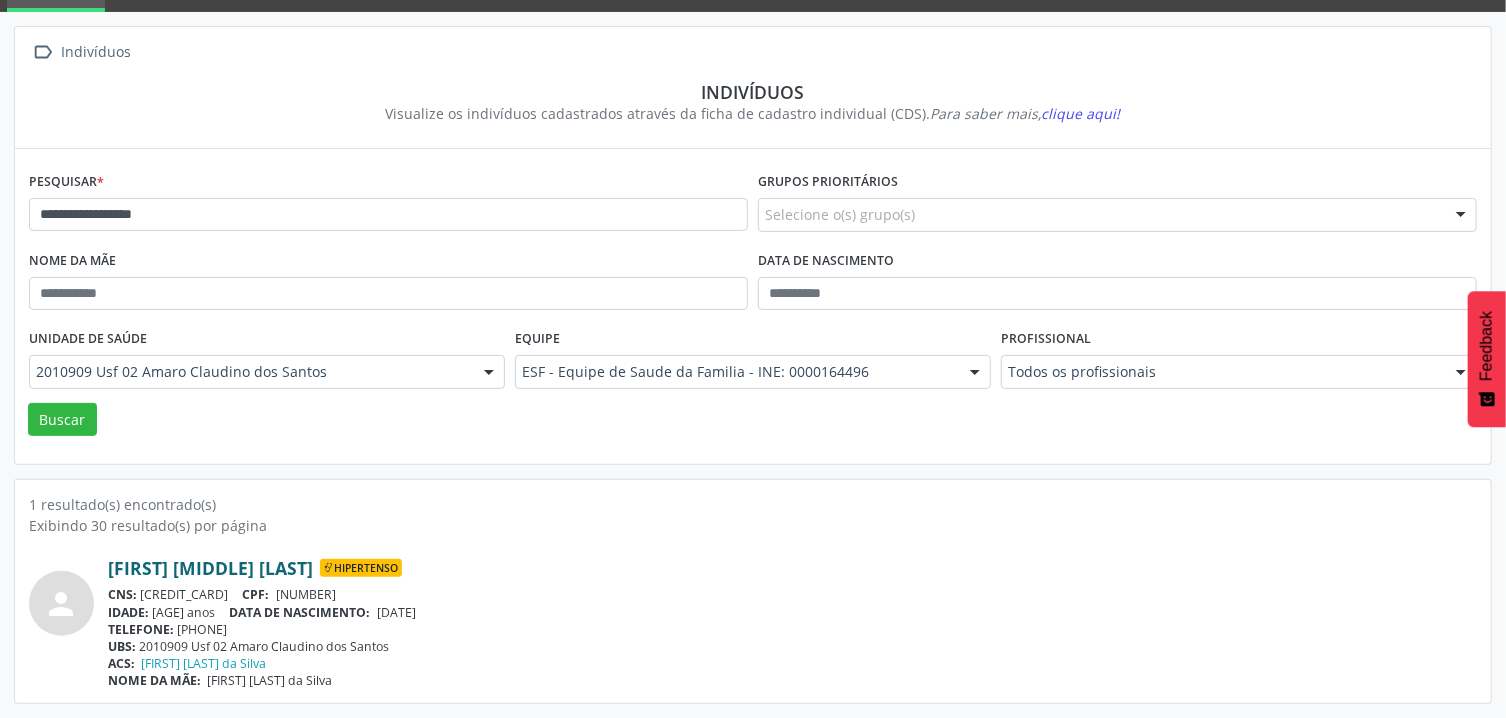 click on "[FIRST] [MIDDLE] [LAST]" at bounding box center [210, 568] 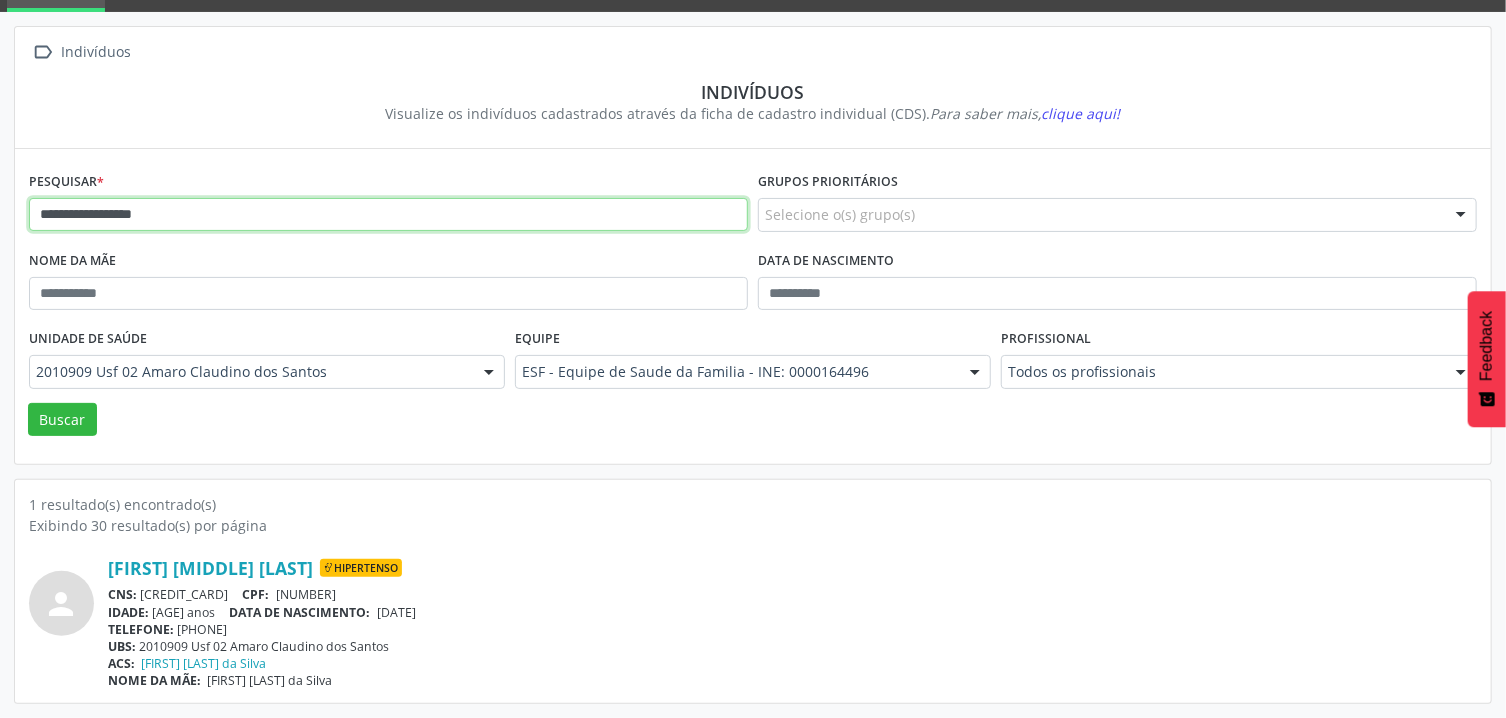 click on "**********" at bounding box center [388, 215] 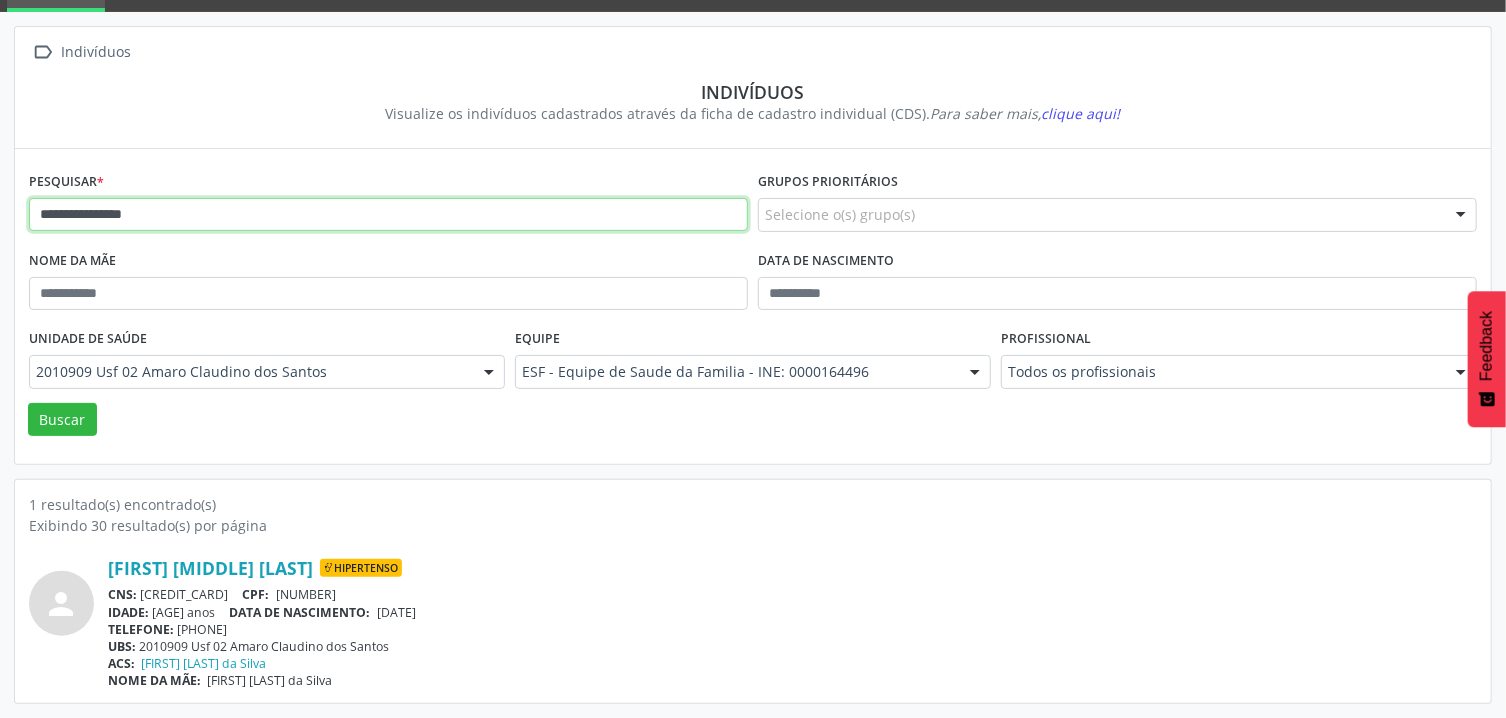 click on "Buscar" at bounding box center [62, 420] 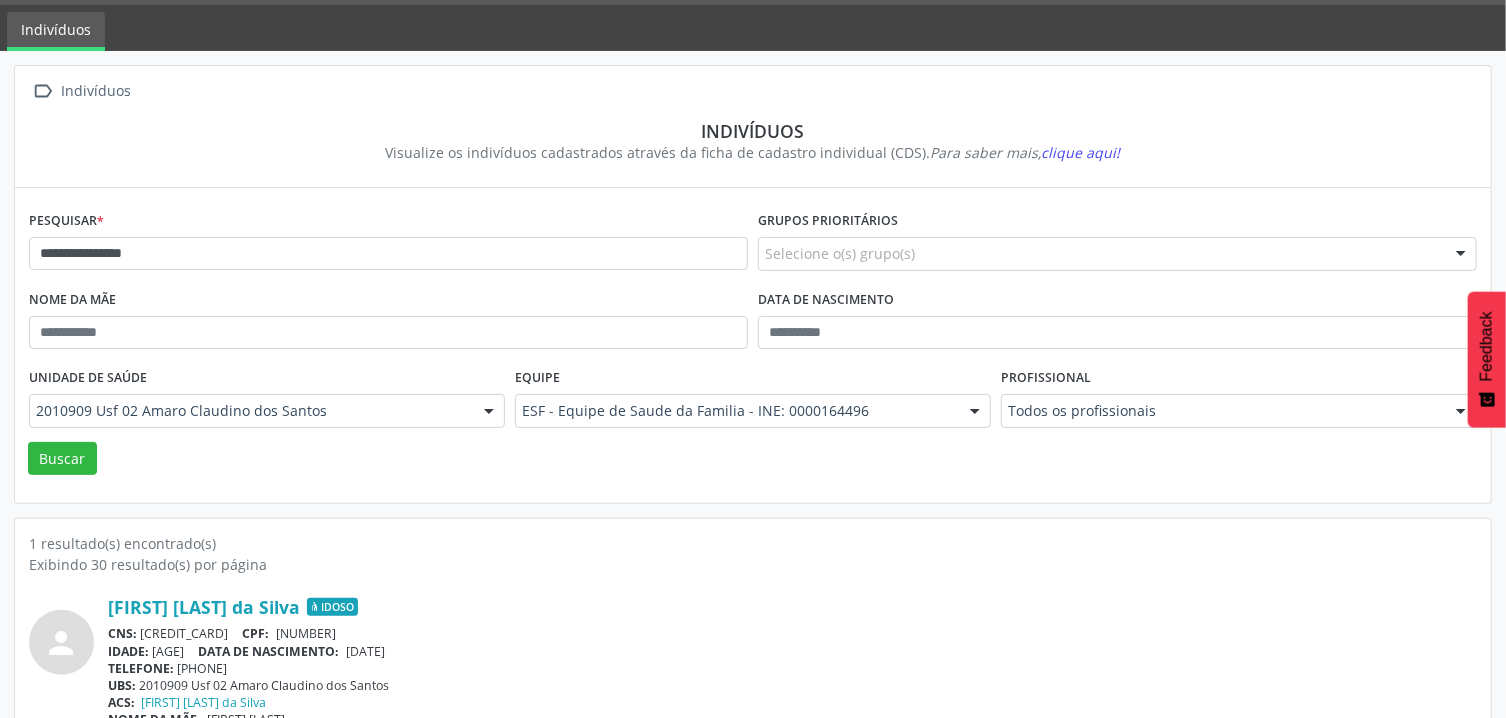 scroll, scrollTop: 98, scrollLeft: 0, axis: vertical 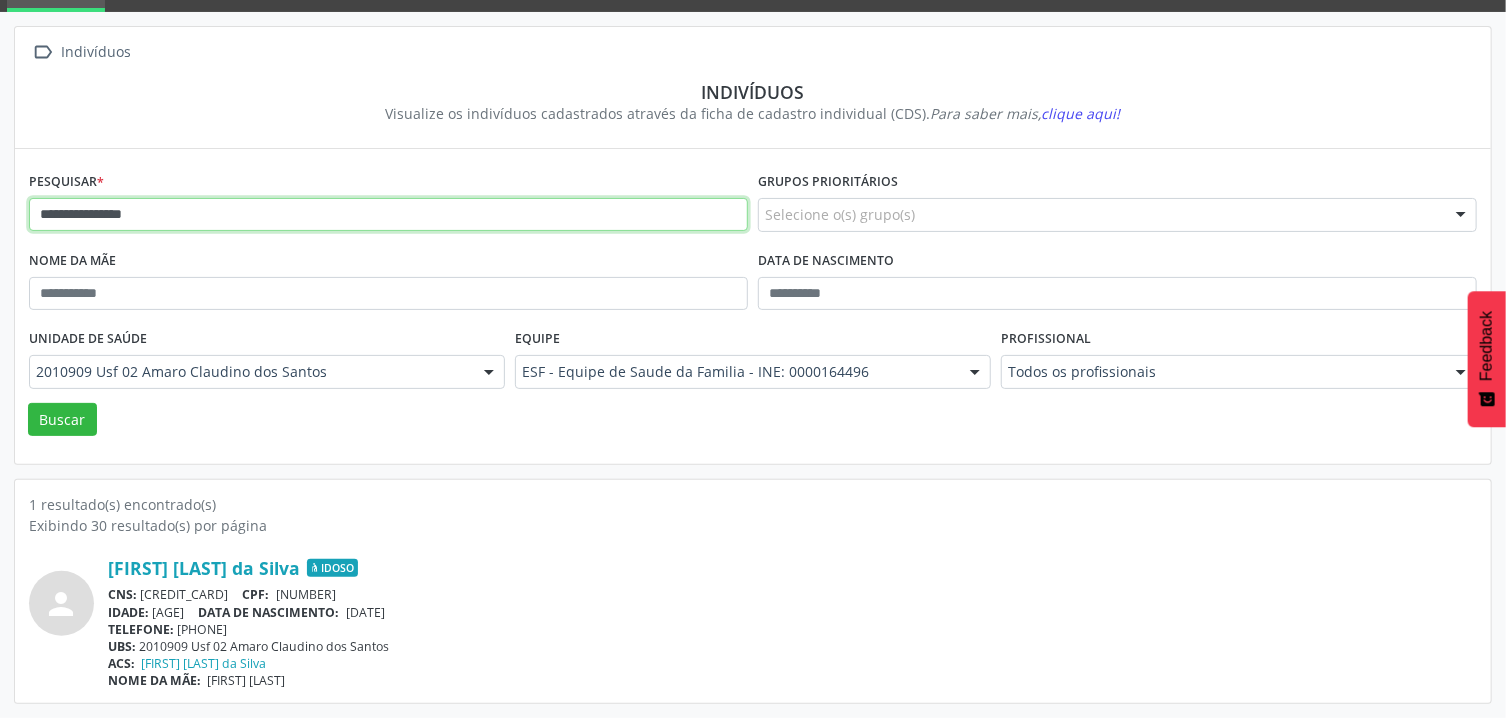 click on "**********" at bounding box center [388, 215] 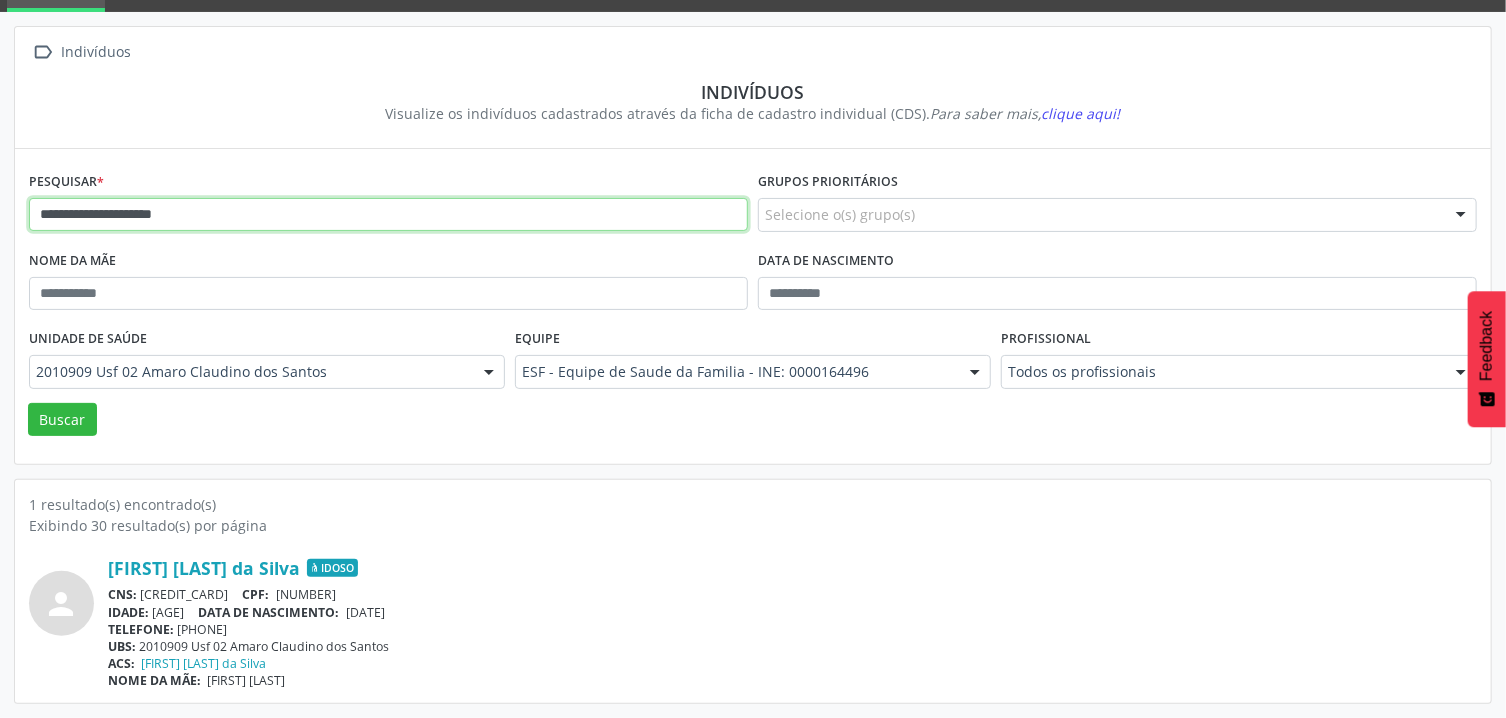 click on "Buscar" at bounding box center (62, 420) 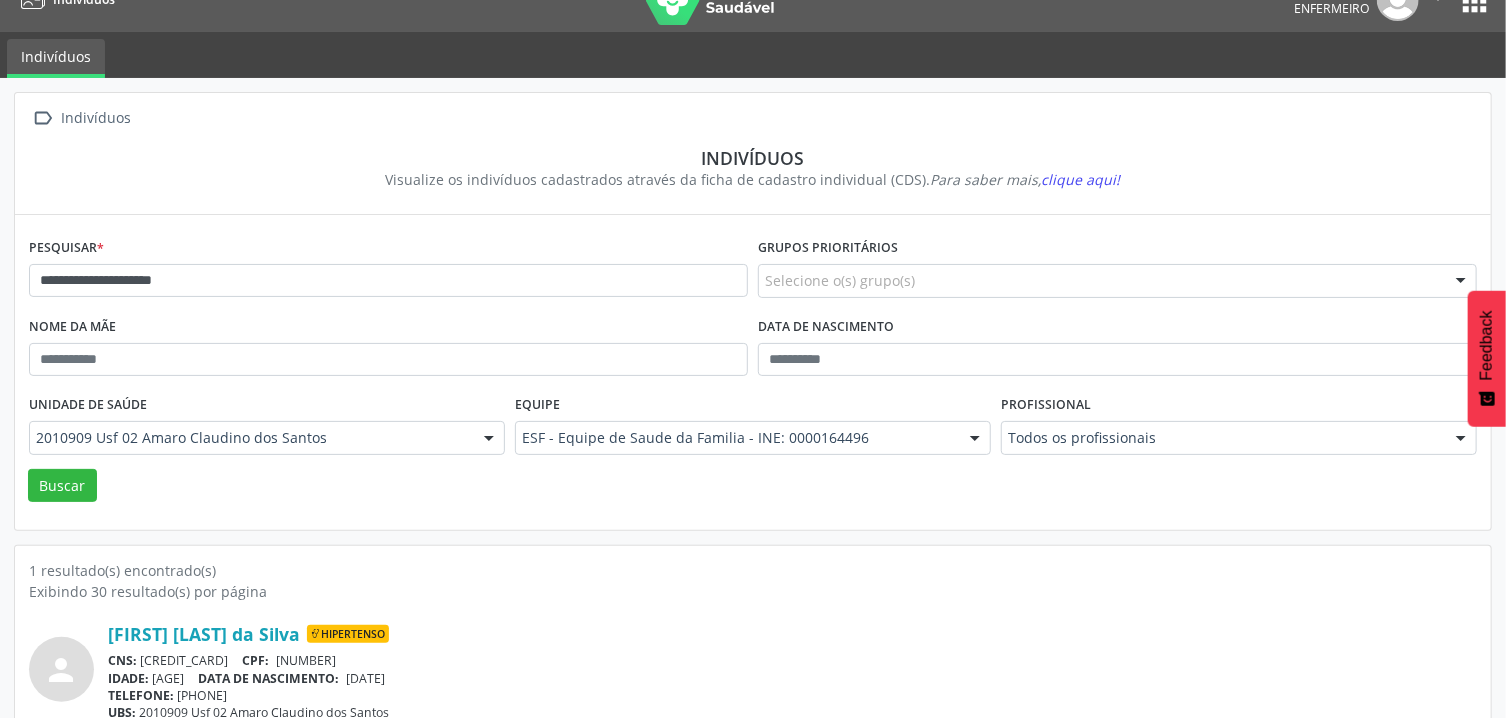 scroll, scrollTop: 98, scrollLeft: 0, axis: vertical 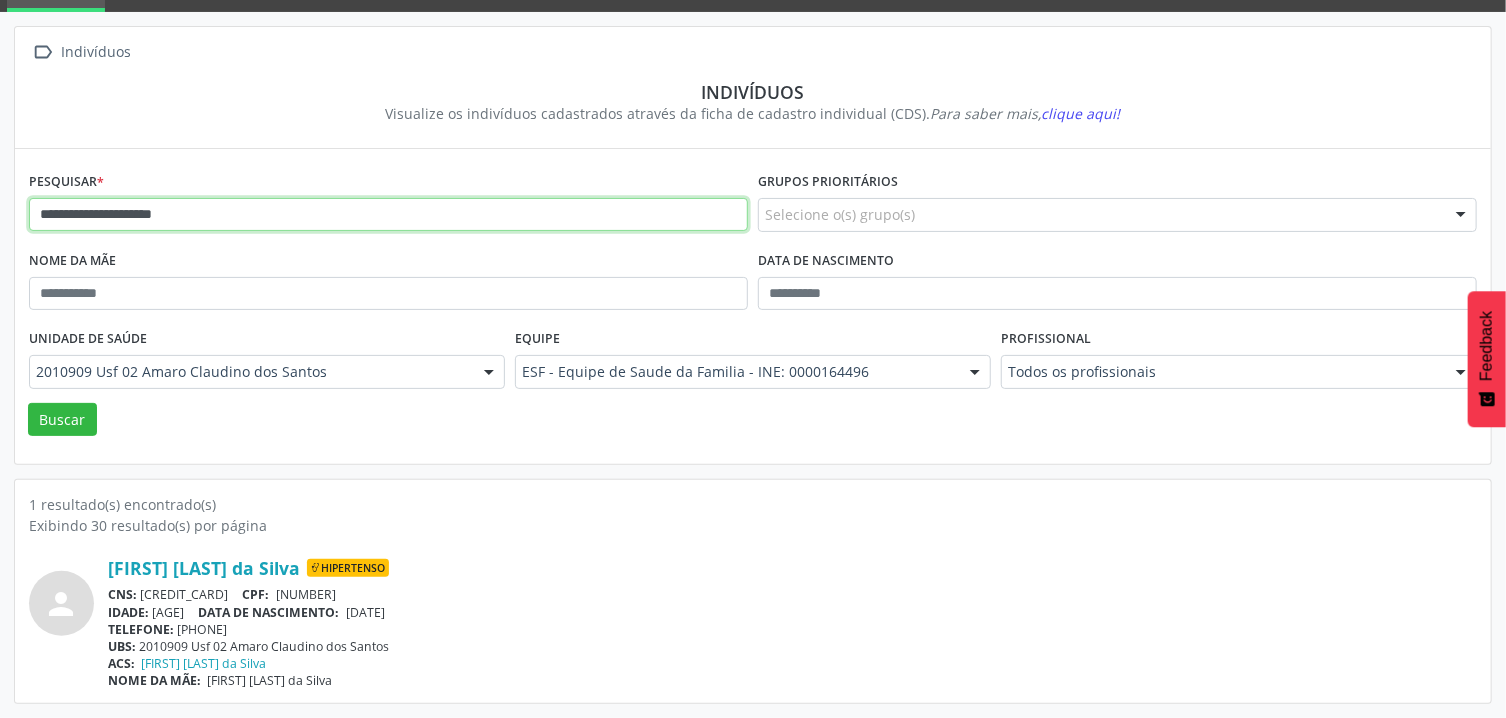 click on "**********" at bounding box center (388, 215) 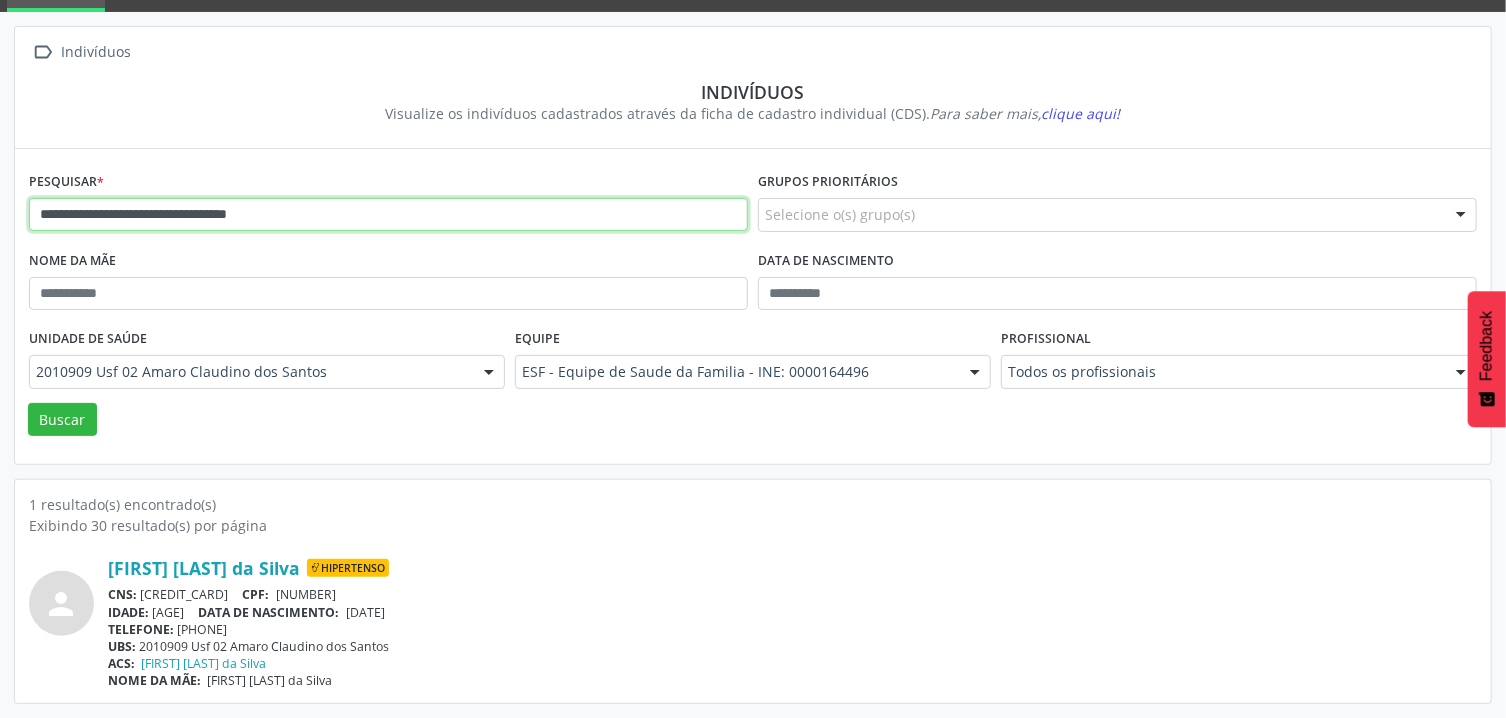 click on "Buscar" at bounding box center (62, 420) 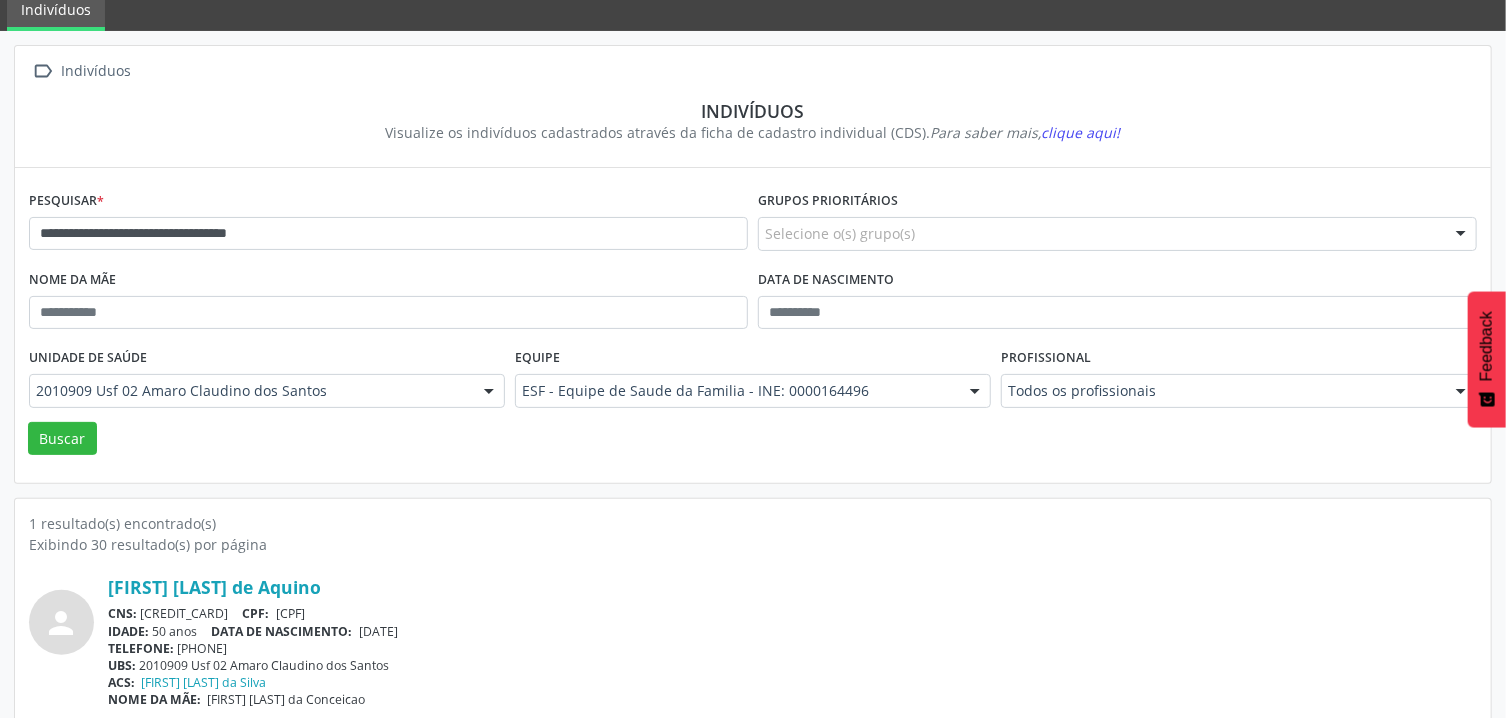 scroll, scrollTop: 98, scrollLeft: 0, axis: vertical 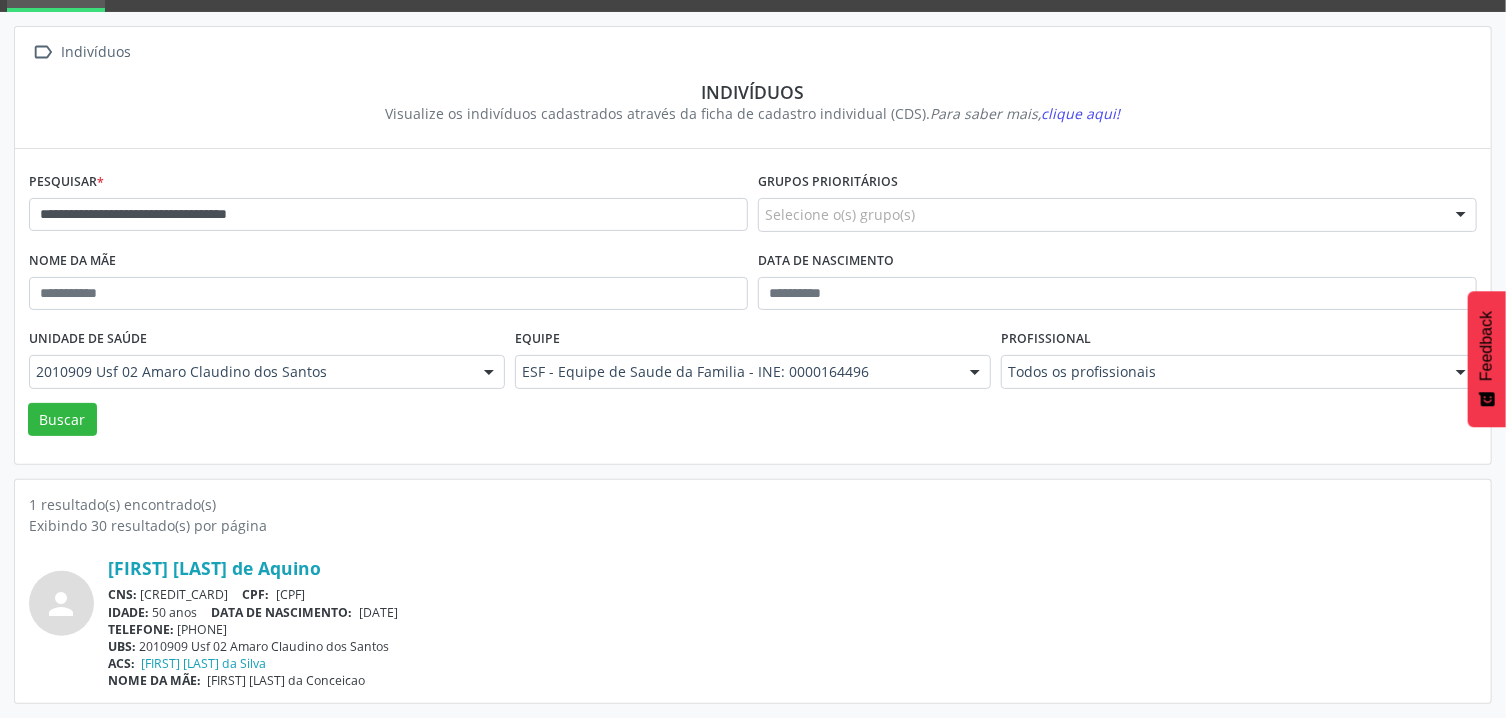 click on "person
[FIRST] [LAST] de Conceicao
CNS:
[CREDIT_CARD]
CPF:    [NUMBER]   IDADE:
[AGE]
DATA DE NASCIMENTO:    [DATE]   TELEFONE:
[PHONE]
UBS:
2010909 Usf 02 Amaro Claudino dos Santos
ACS:
[FIRST] [LAST] da Silva
NOME DA MÃE:
[FIRST] [LAST] da Conceicao" at bounding box center [753, 612] 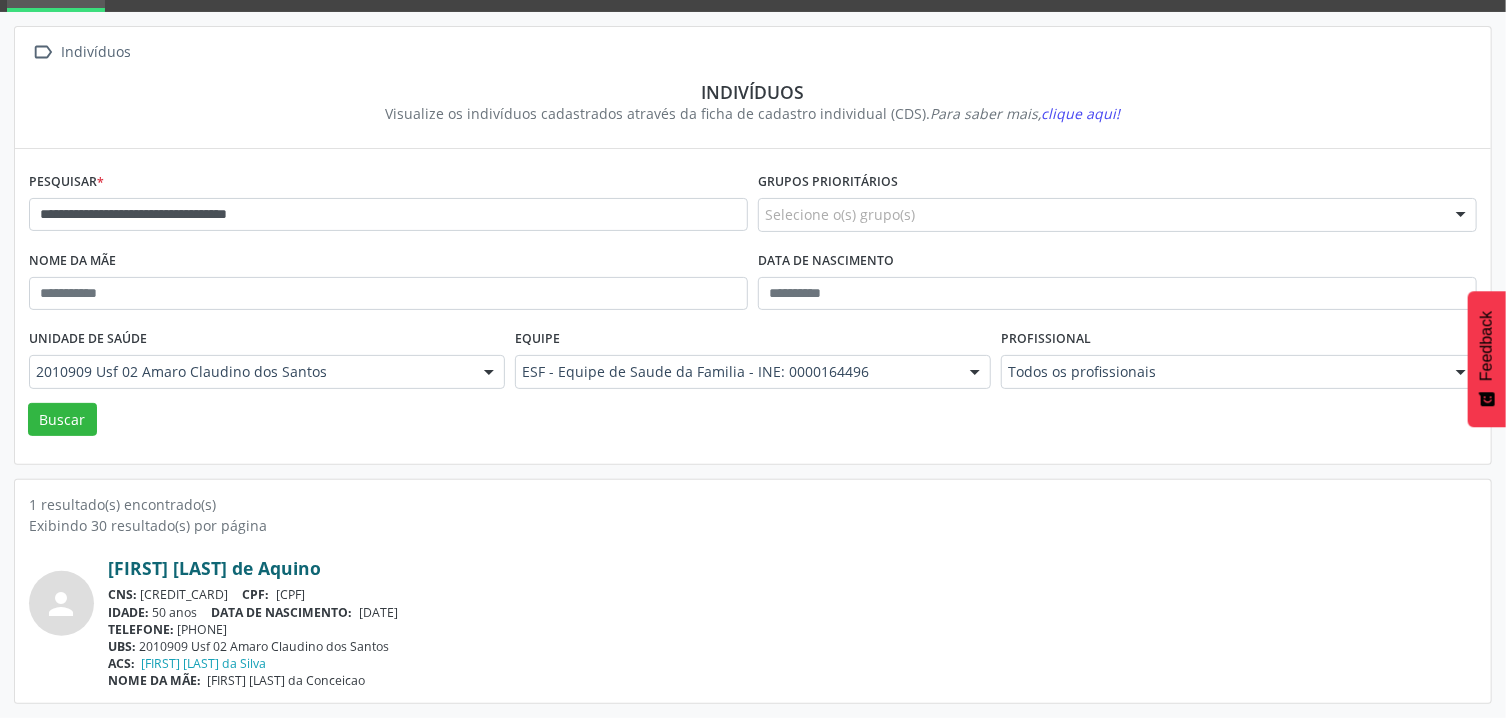 click on "[FIRST] [LAST] de Aquino" at bounding box center [214, 568] 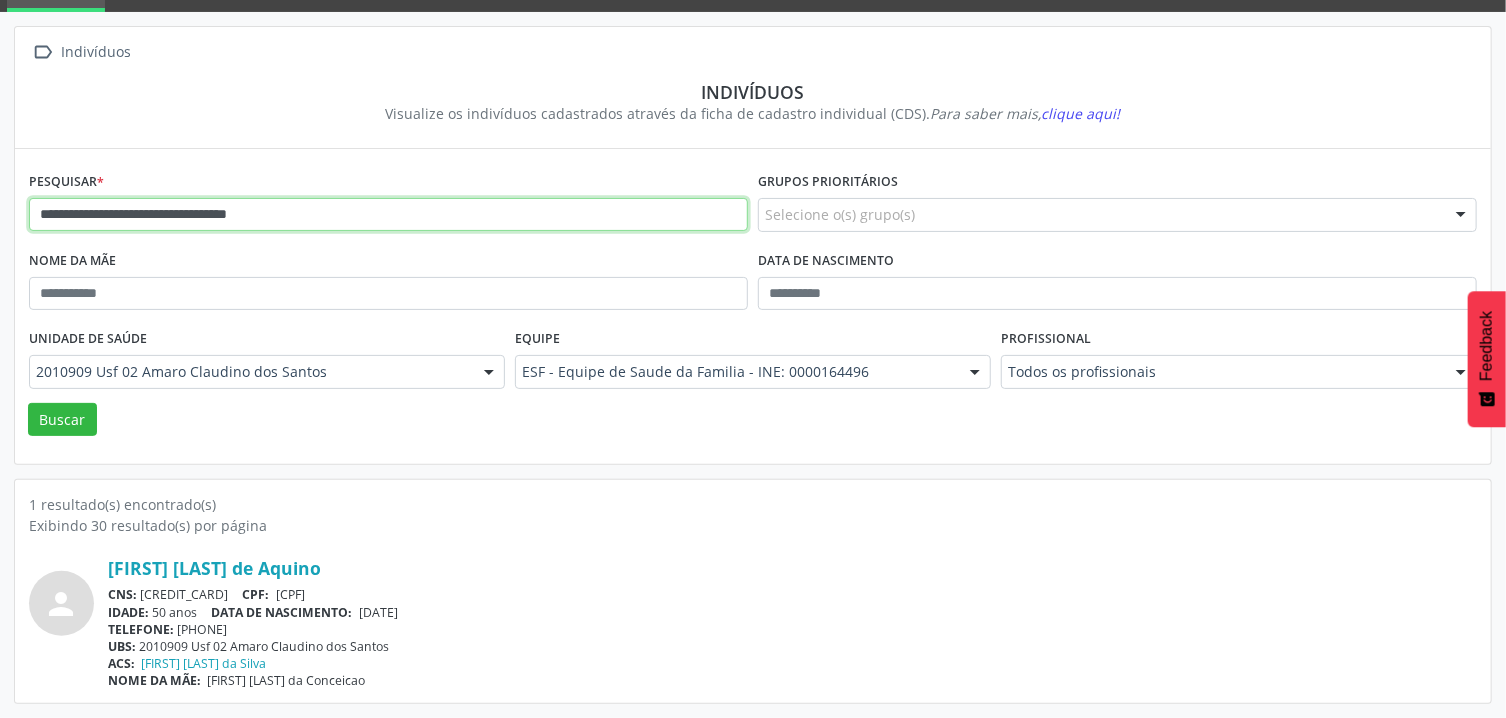click on "**********" at bounding box center (388, 215) 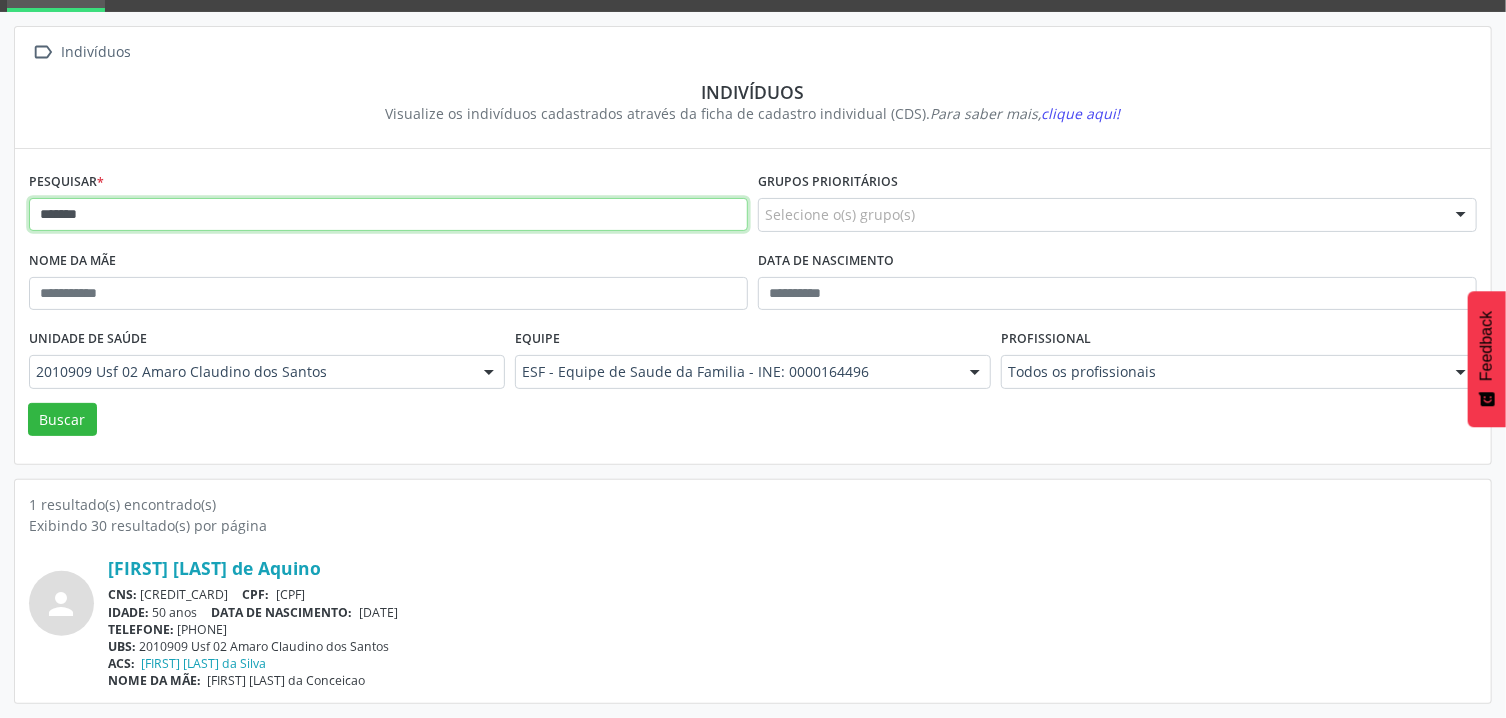 click on "*******" at bounding box center [388, 215] 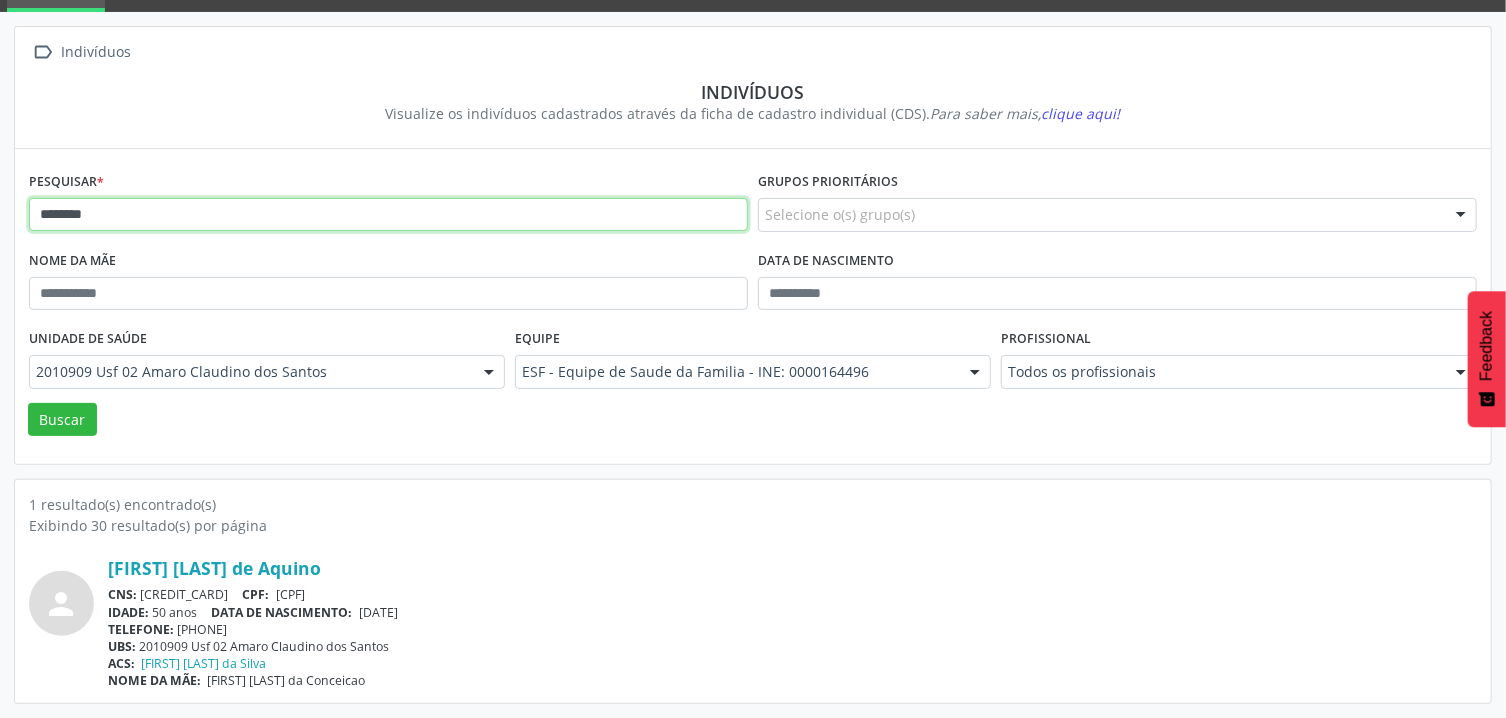 type on "********" 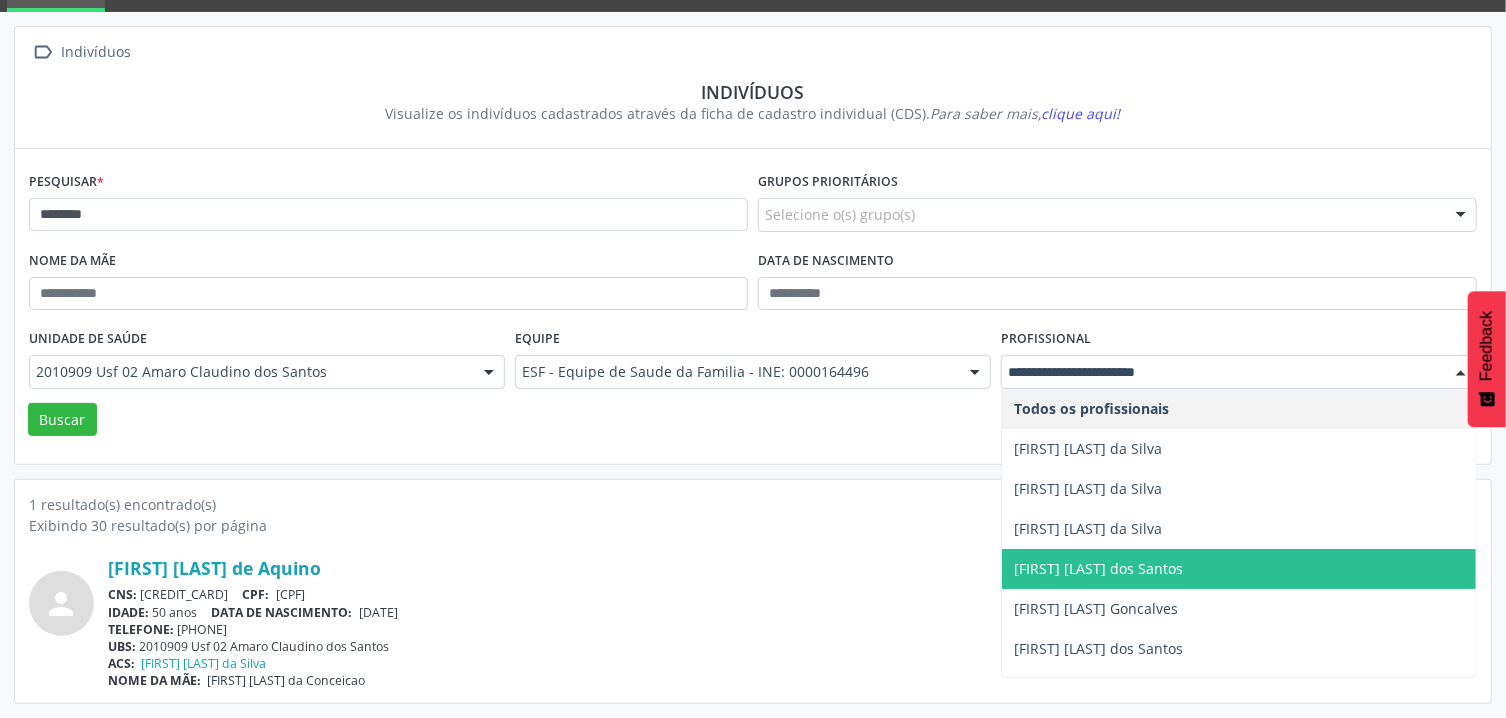 click on "[FIRST] [LAST] dos Santos" at bounding box center [1098, 568] 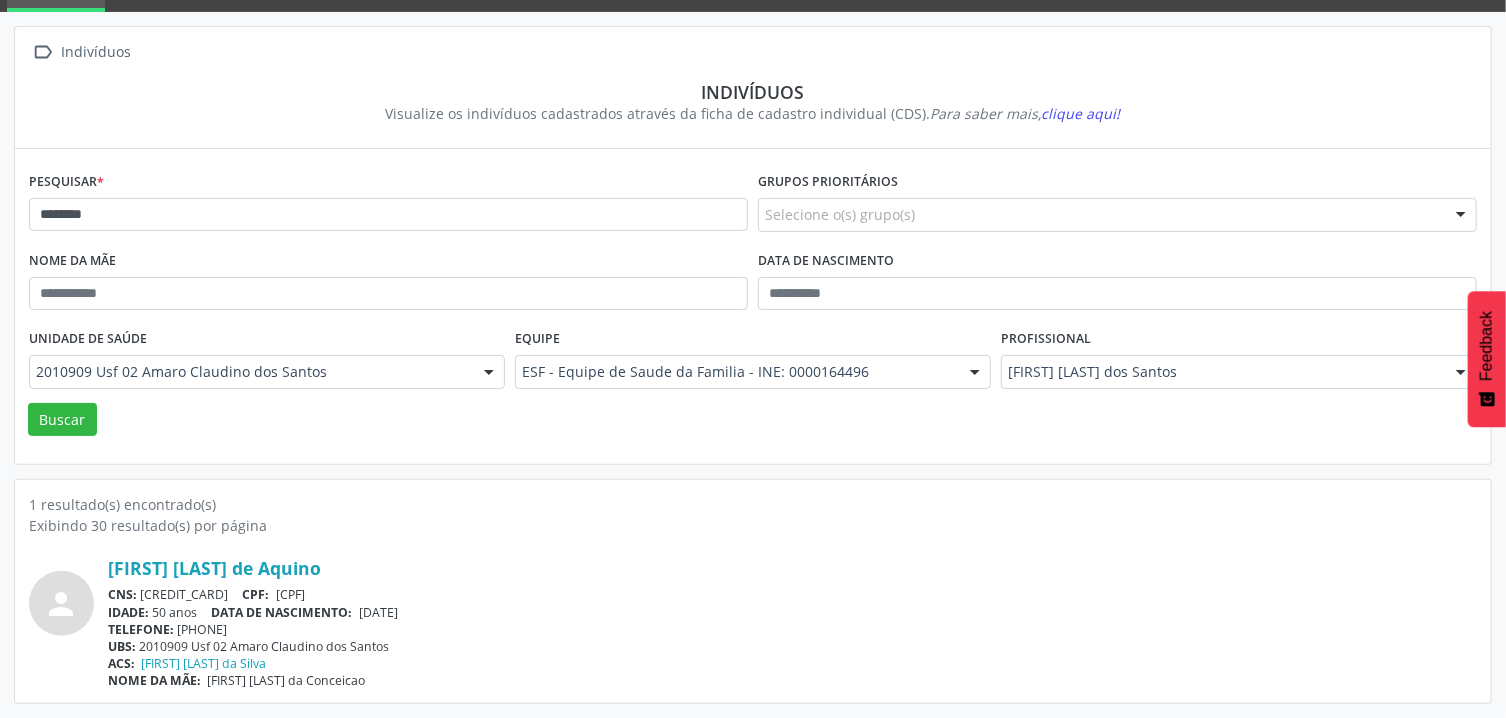 click on "**********" at bounding box center (753, 308) 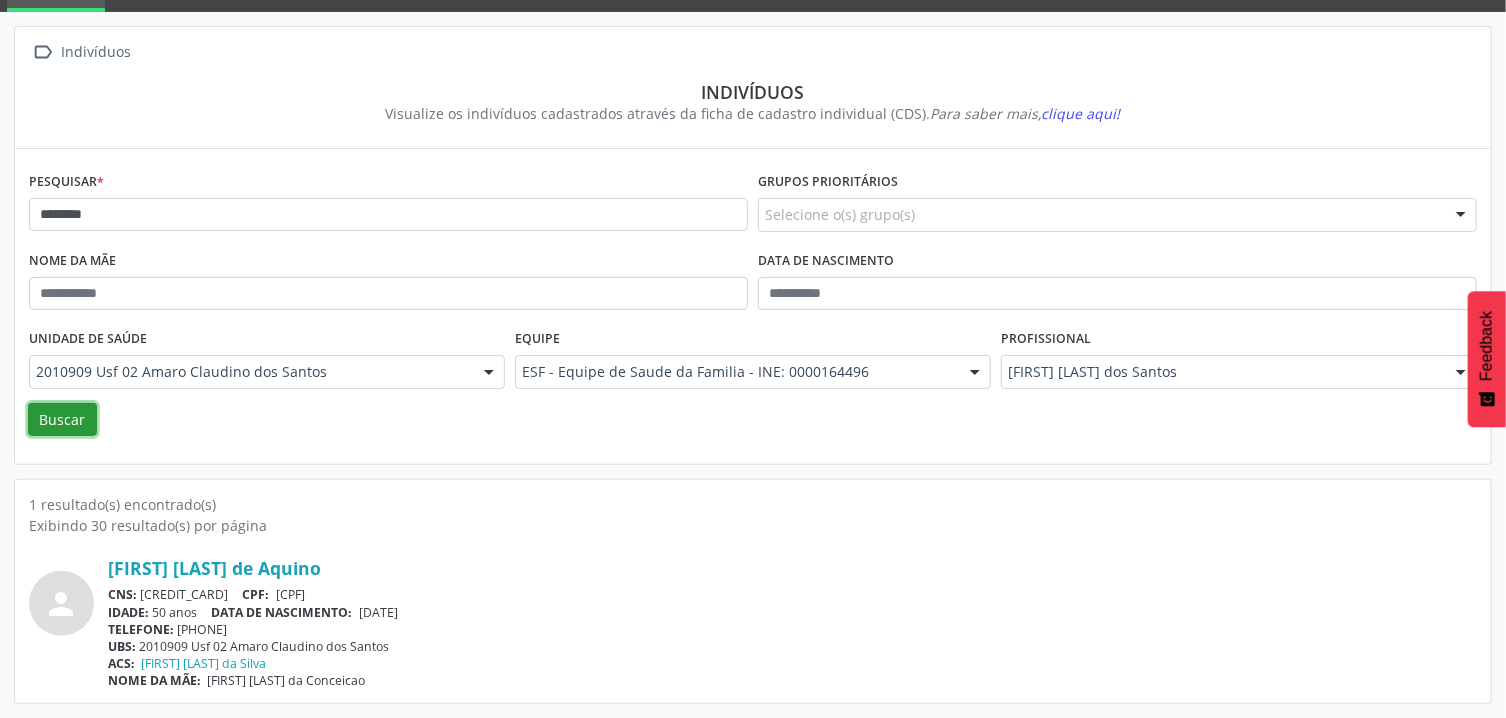 click on "Buscar" at bounding box center (62, 420) 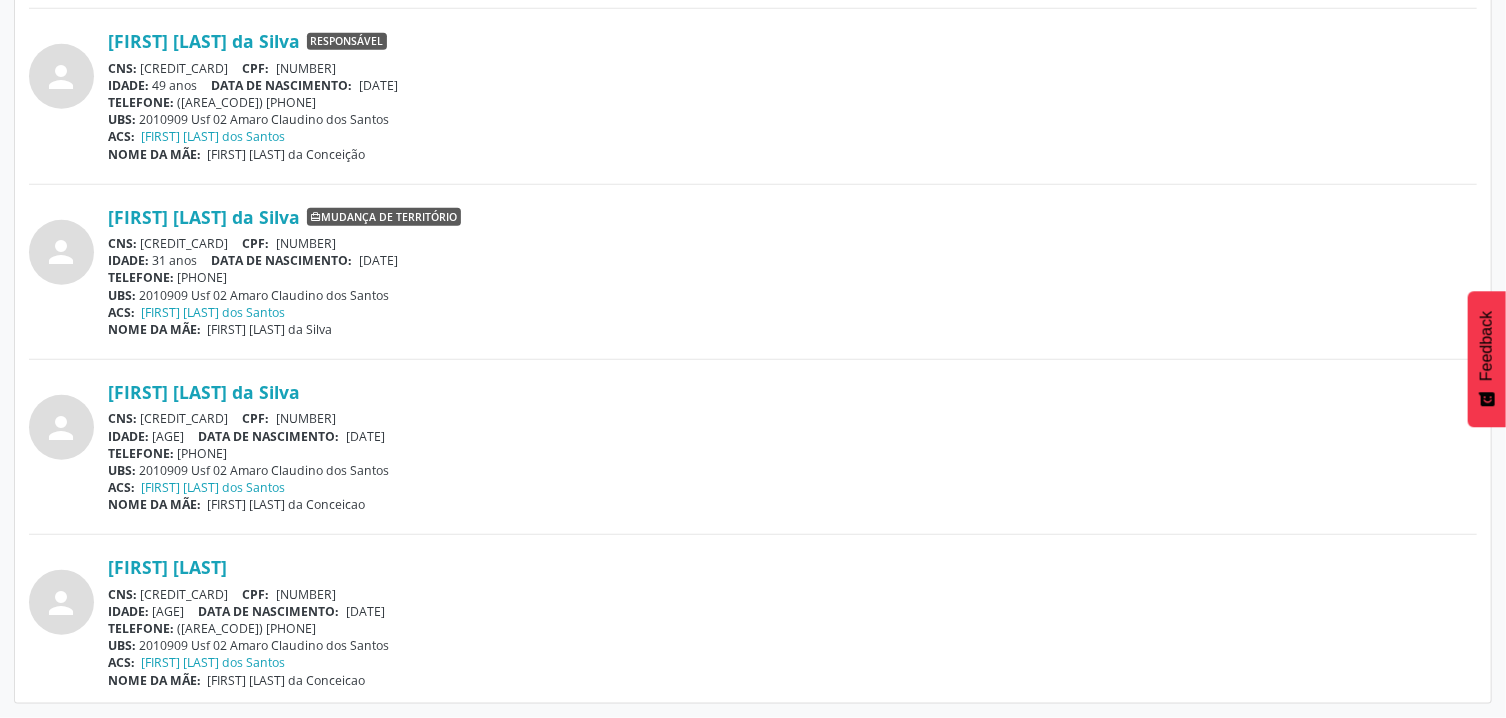 scroll, scrollTop: 479, scrollLeft: 0, axis: vertical 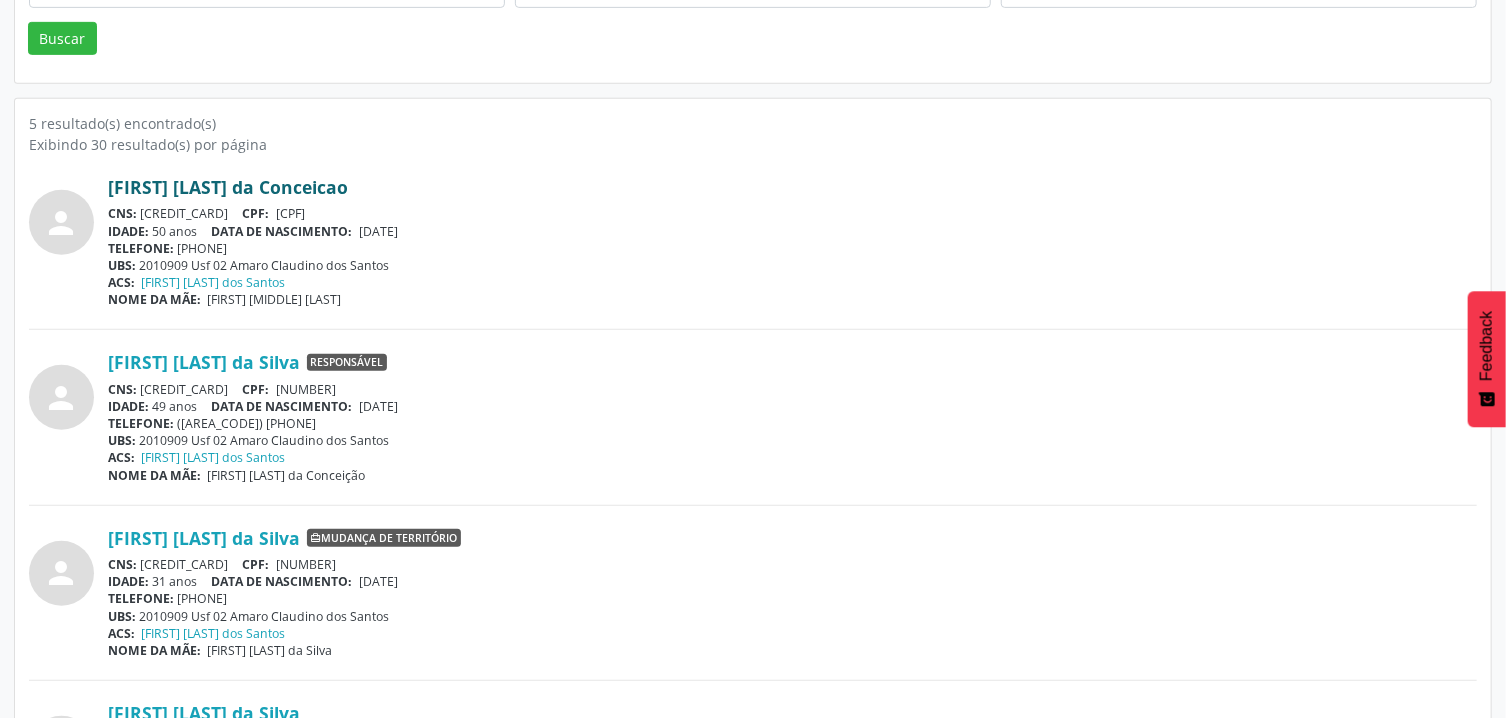 click on "[FIRST] [LAST] da Conceicao" at bounding box center [228, 187] 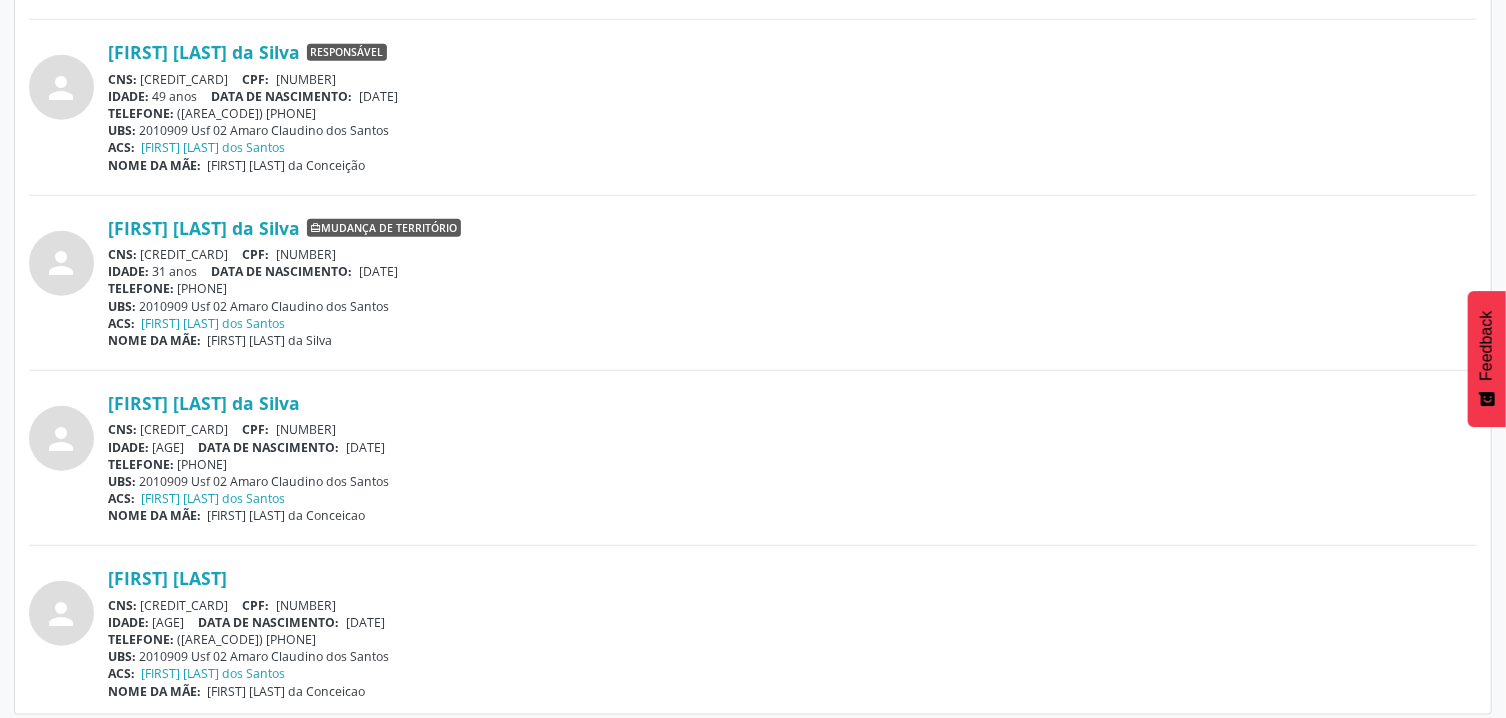 scroll, scrollTop: 800, scrollLeft: 0, axis: vertical 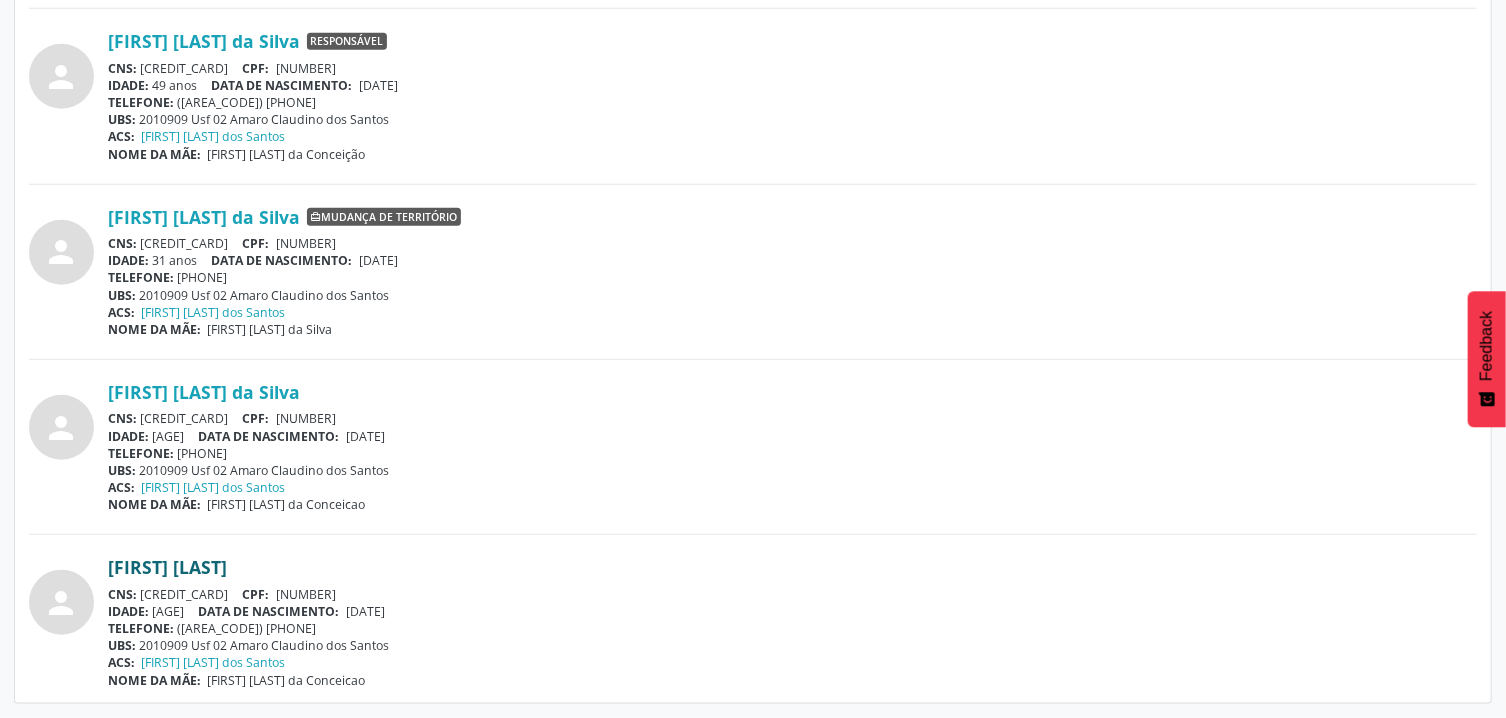 click on "[FIRST] [LAST]" at bounding box center (167, 567) 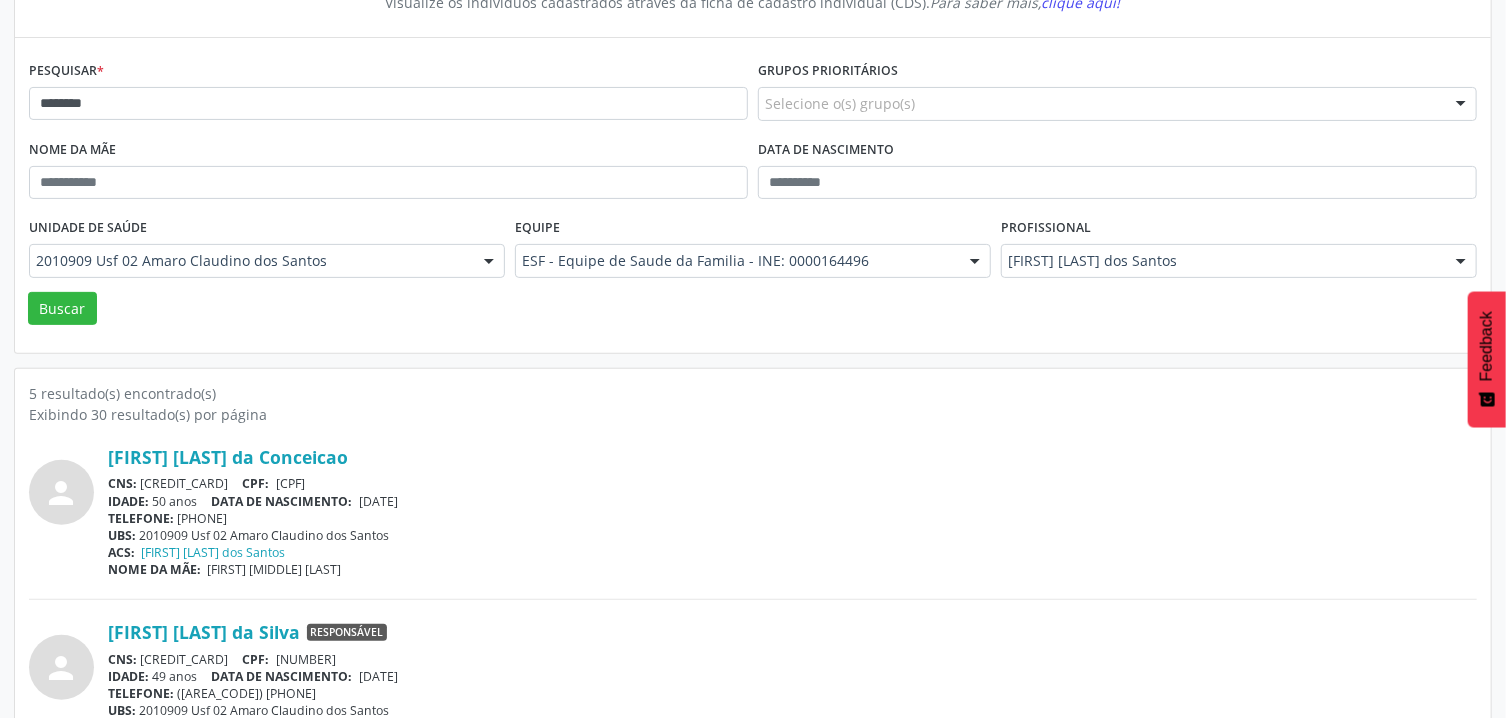 scroll, scrollTop: 214, scrollLeft: 0, axis: vertical 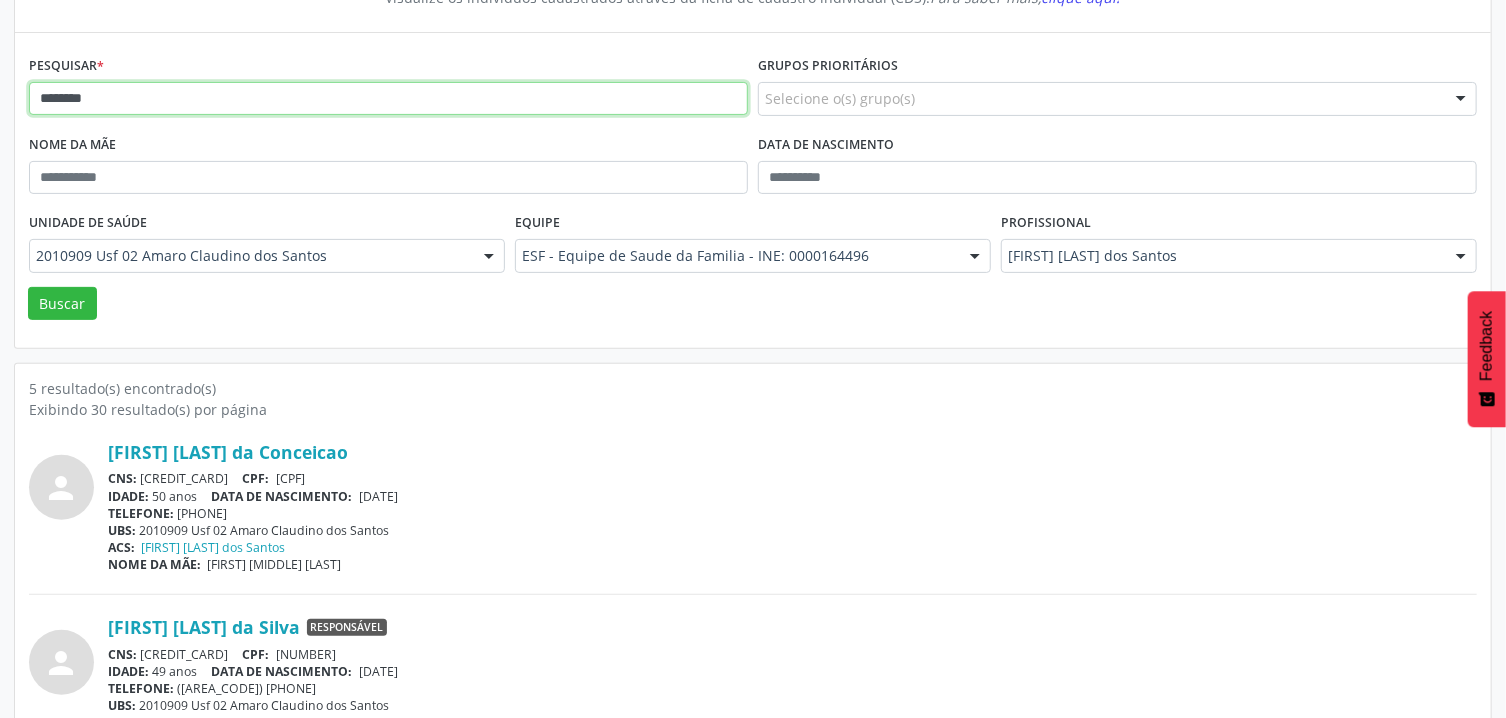 click on "********" at bounding box center [388, 99] 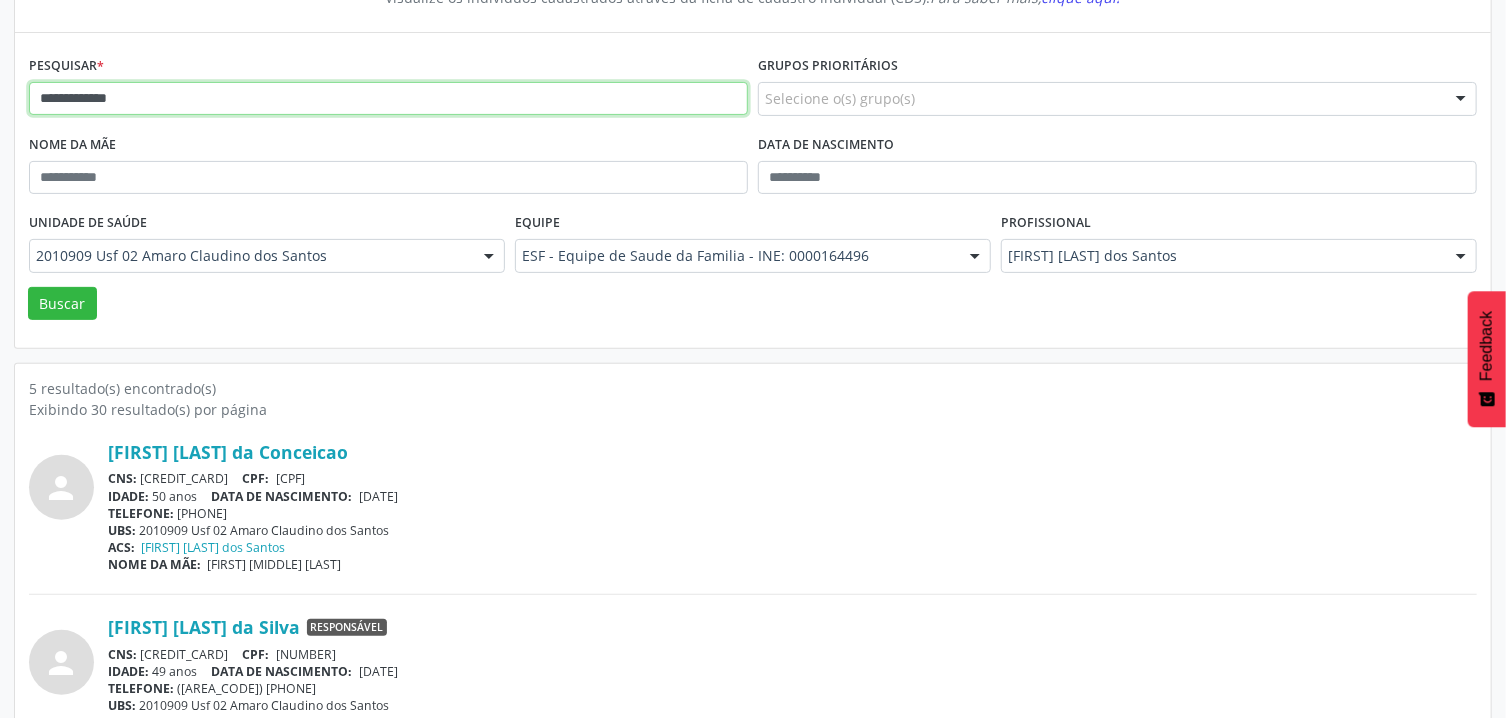 click on "Buscar" at bounding box center (62, 304) 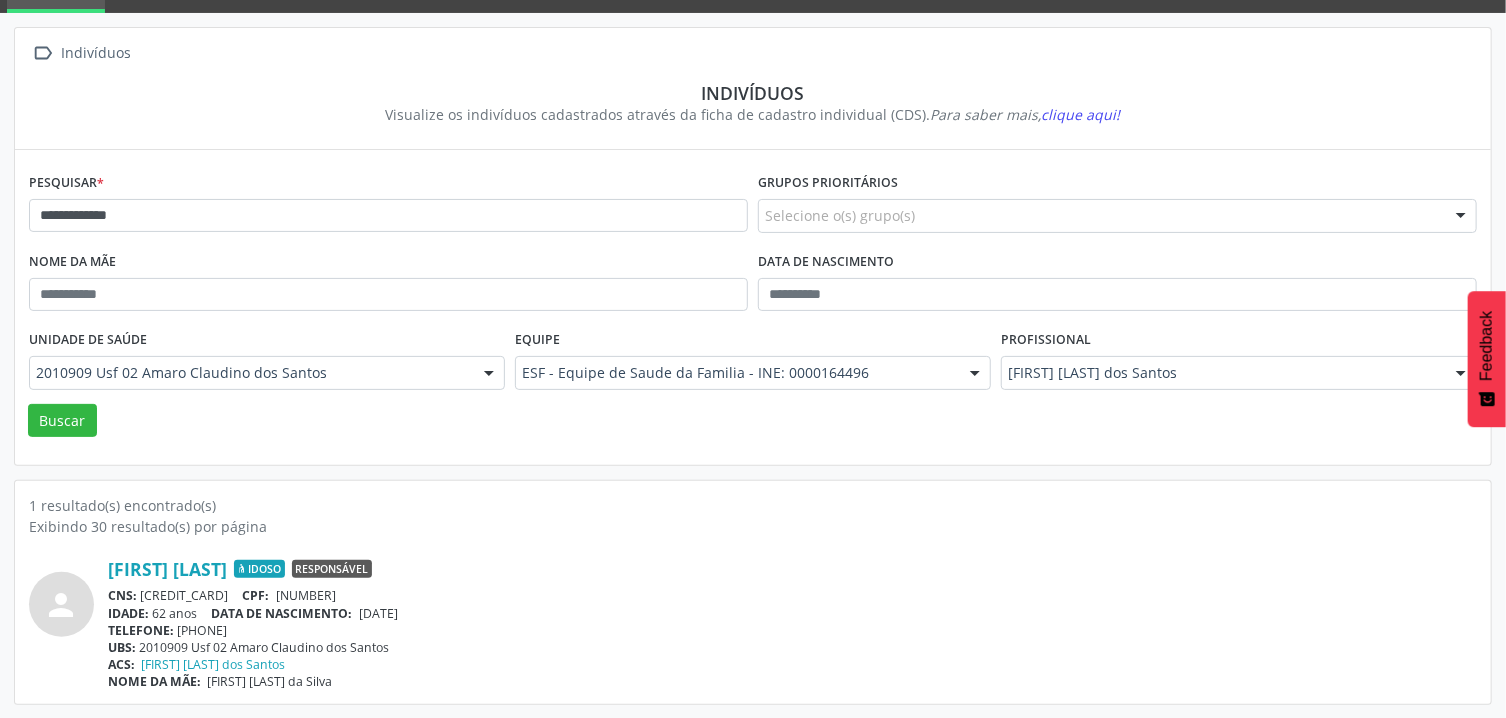 scroll, scrollTop: 98, scrollLeft: 0, axis: vertical 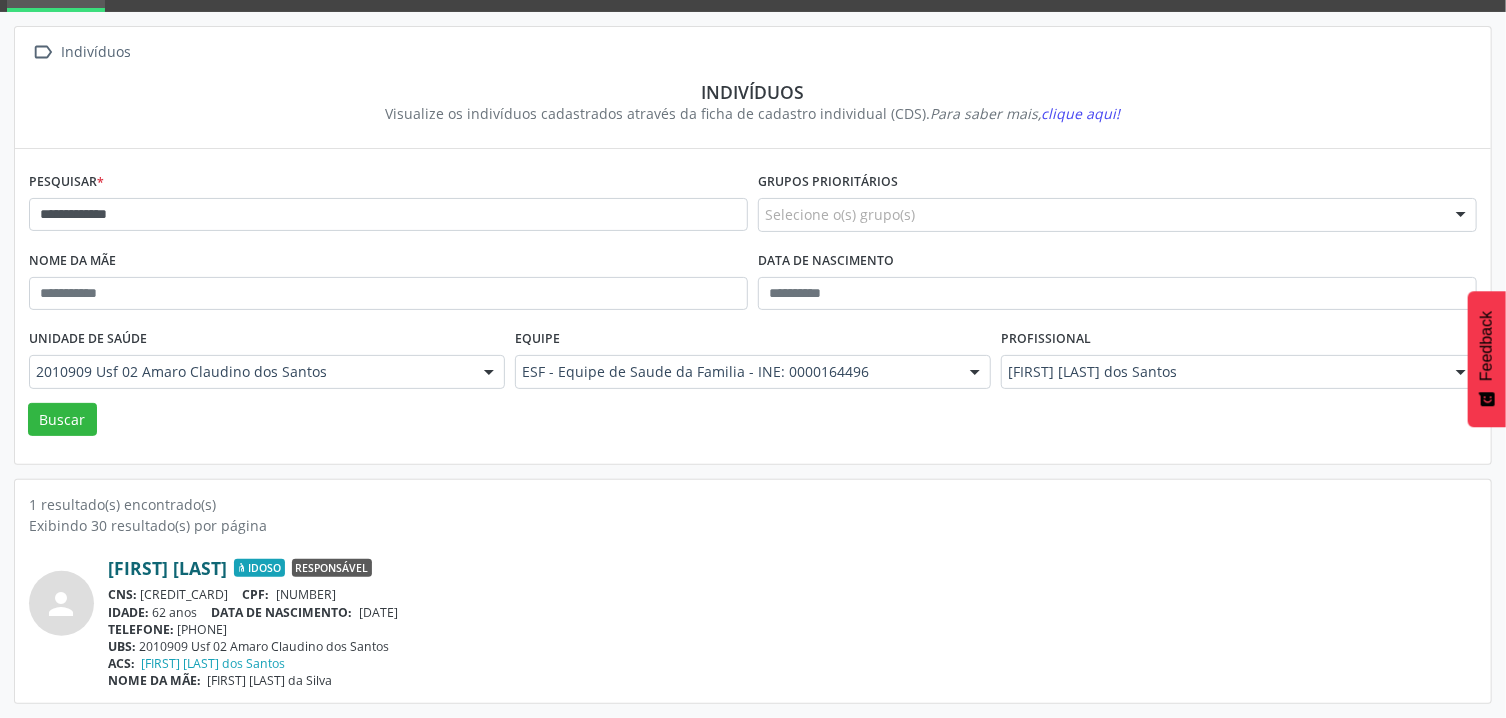 click on "[FIRST] [LAST]" at bounding box center (167, 568) 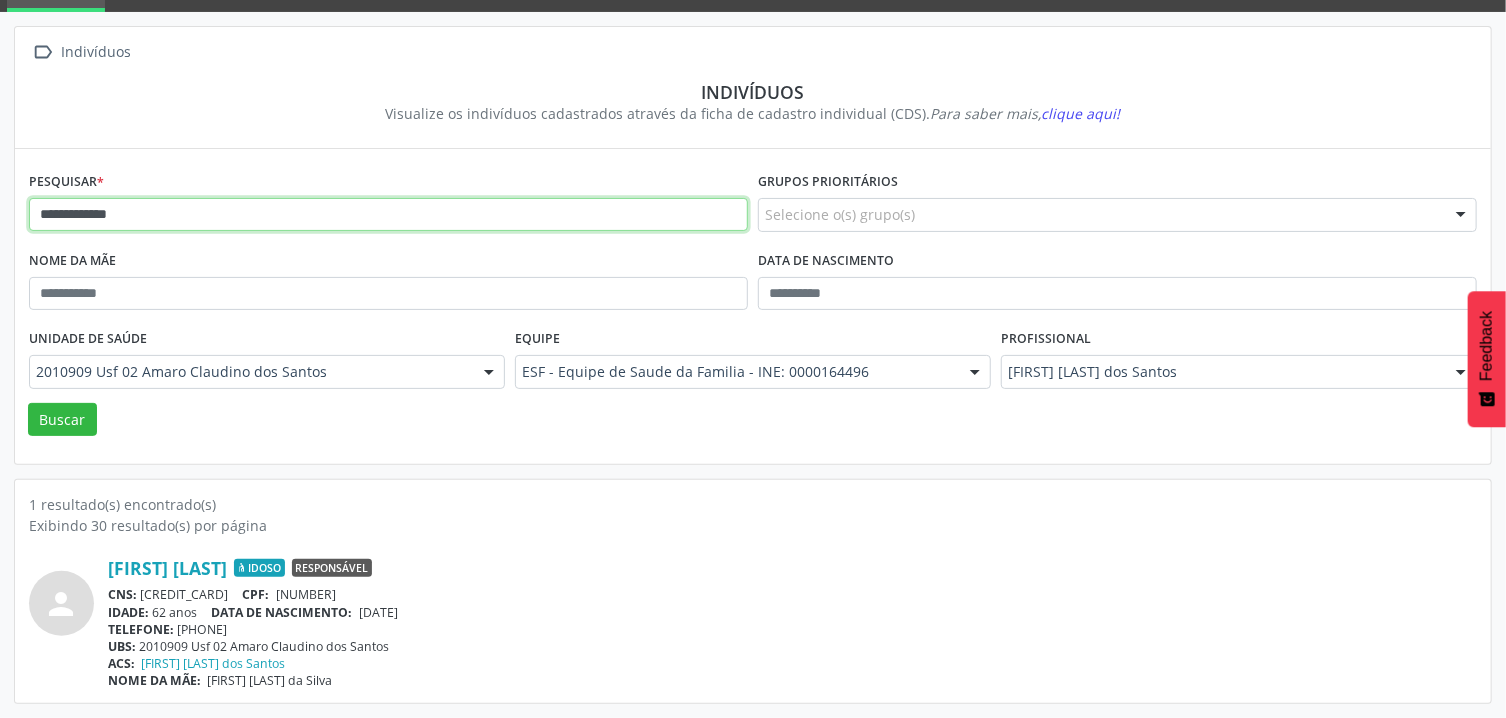 click on "**********" at bounding box center [388, 215] 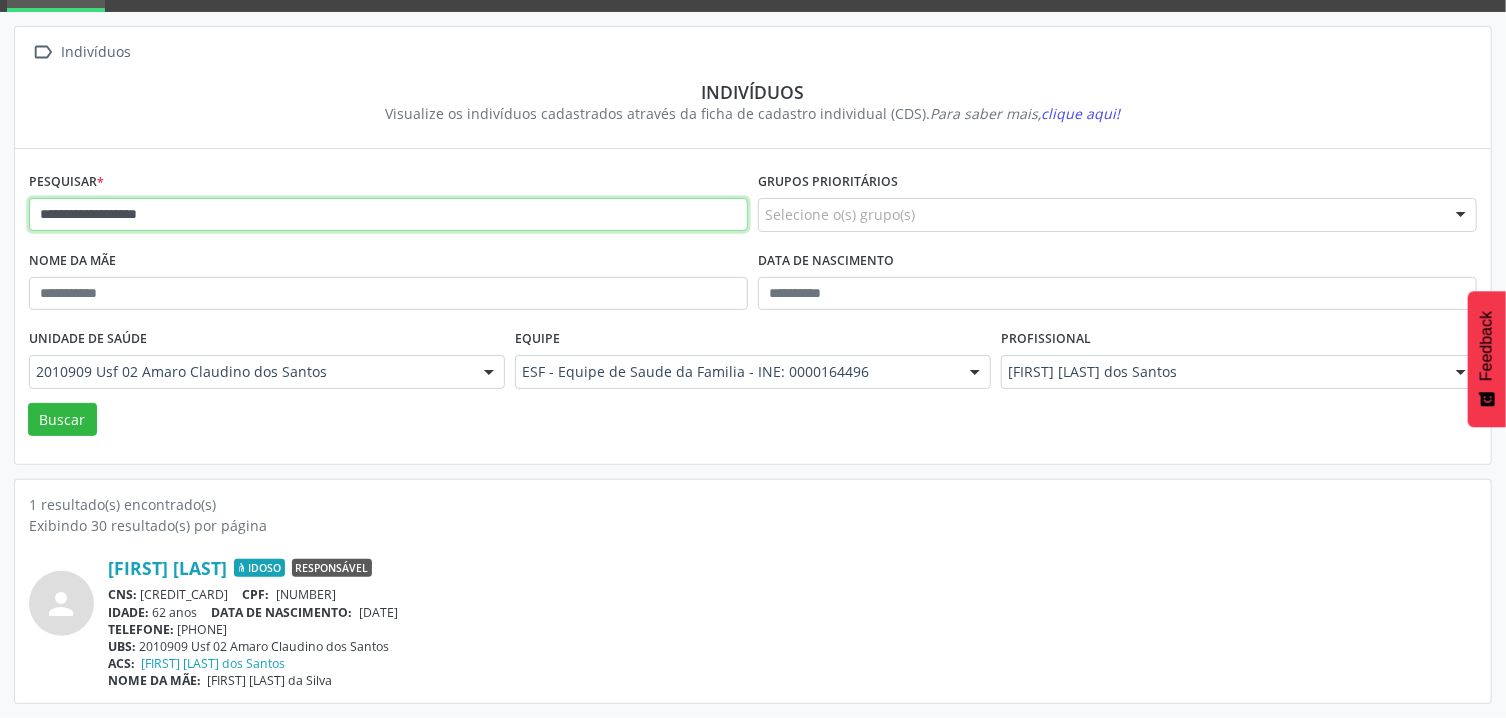 click on "Buscar" at bounding box center (62, 420) 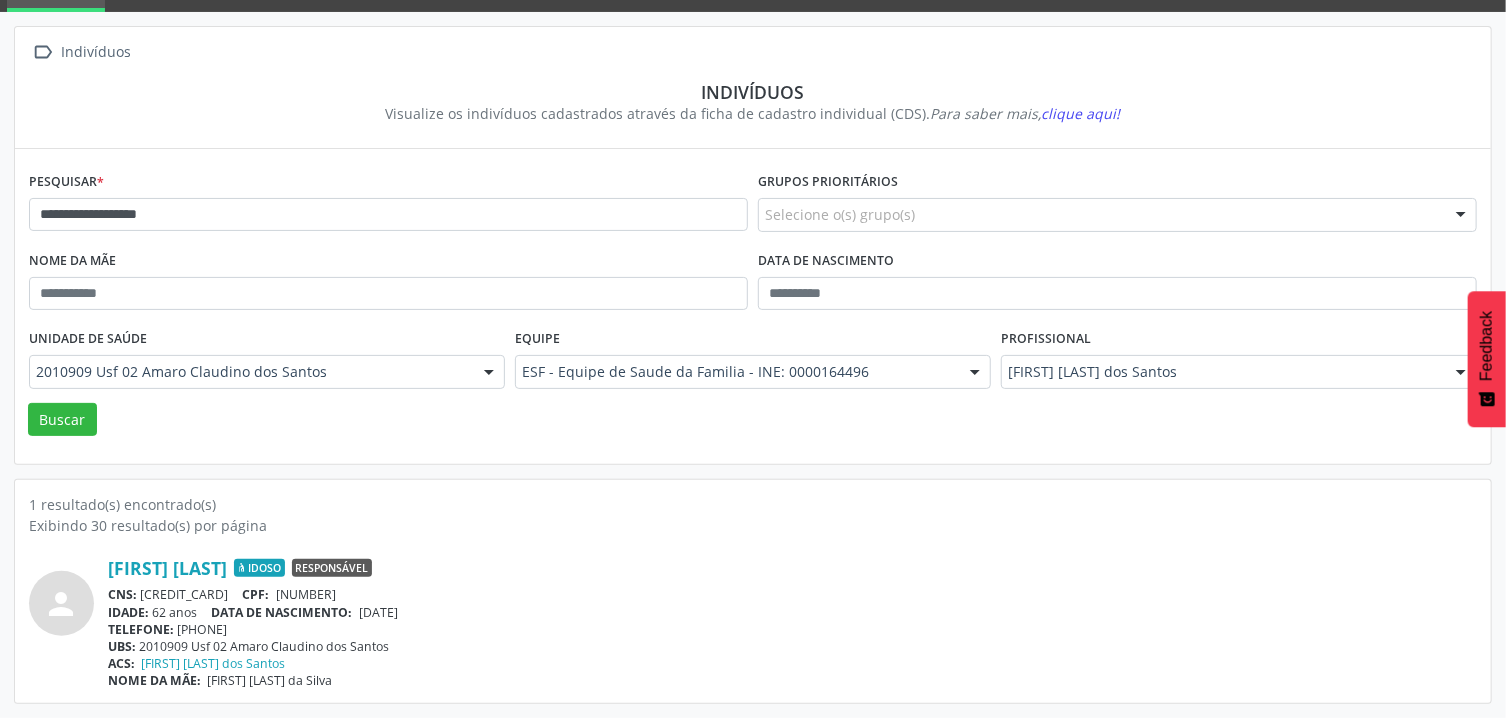 scroll, scrollTop: 0, scrollLeft: 0, axis: both 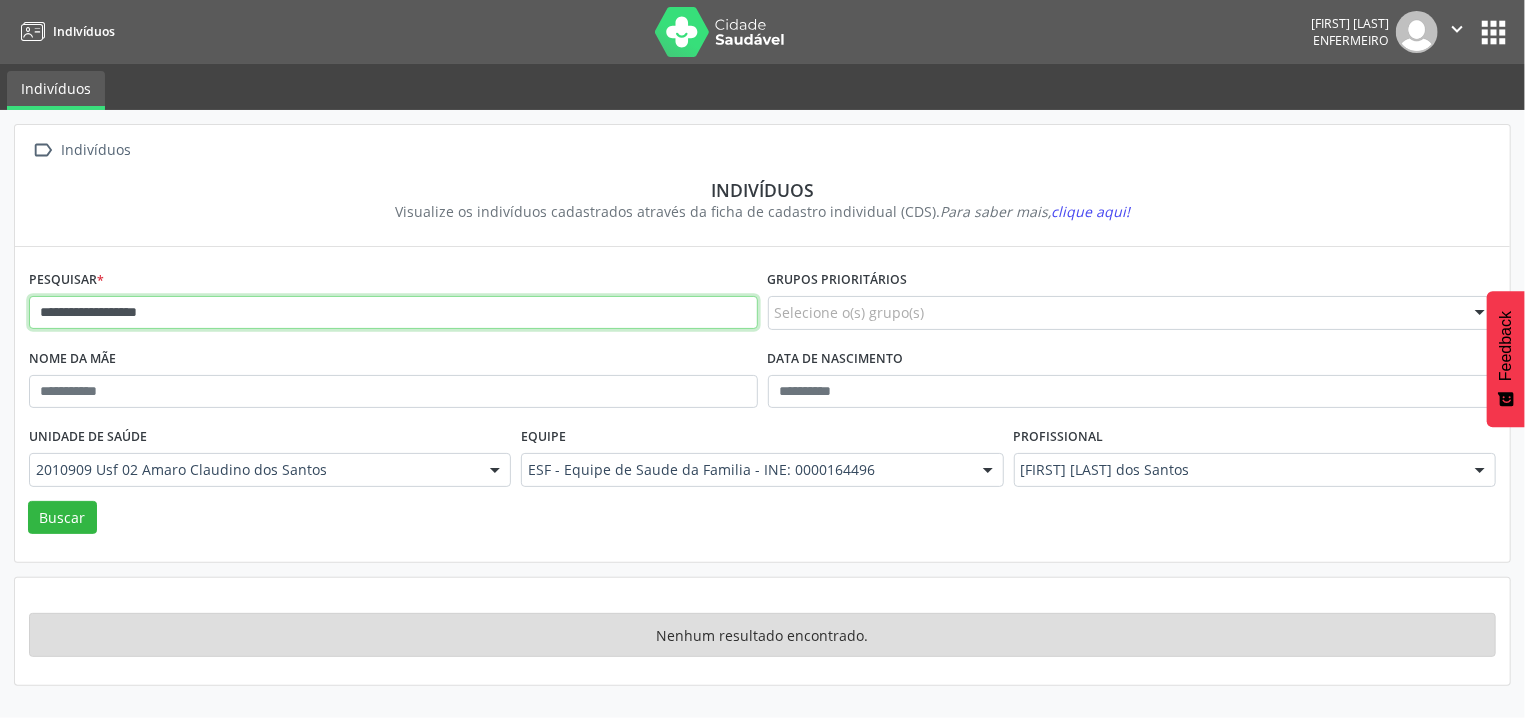 click on "**********" at bounding box center (393, 313) 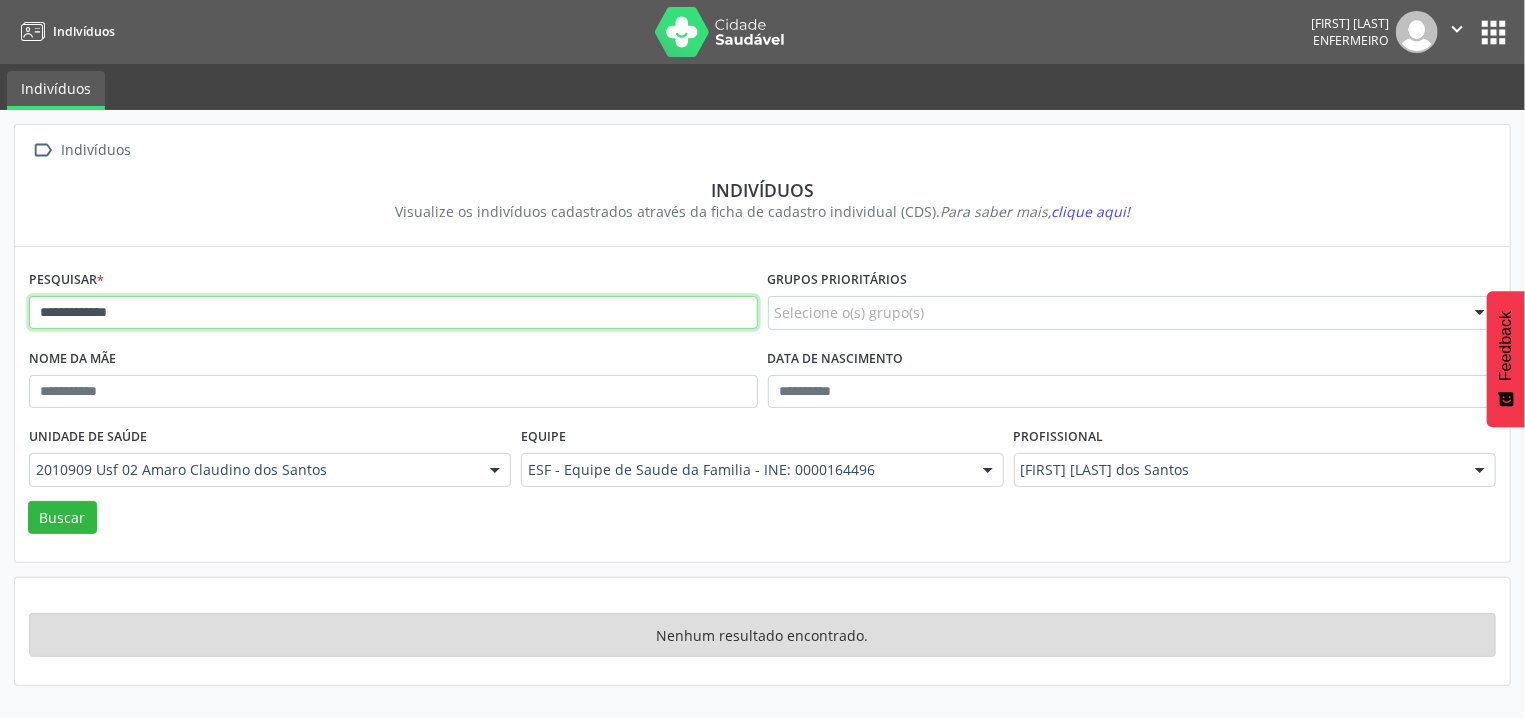 click on "Buscar" at bounding box center [62, 518] 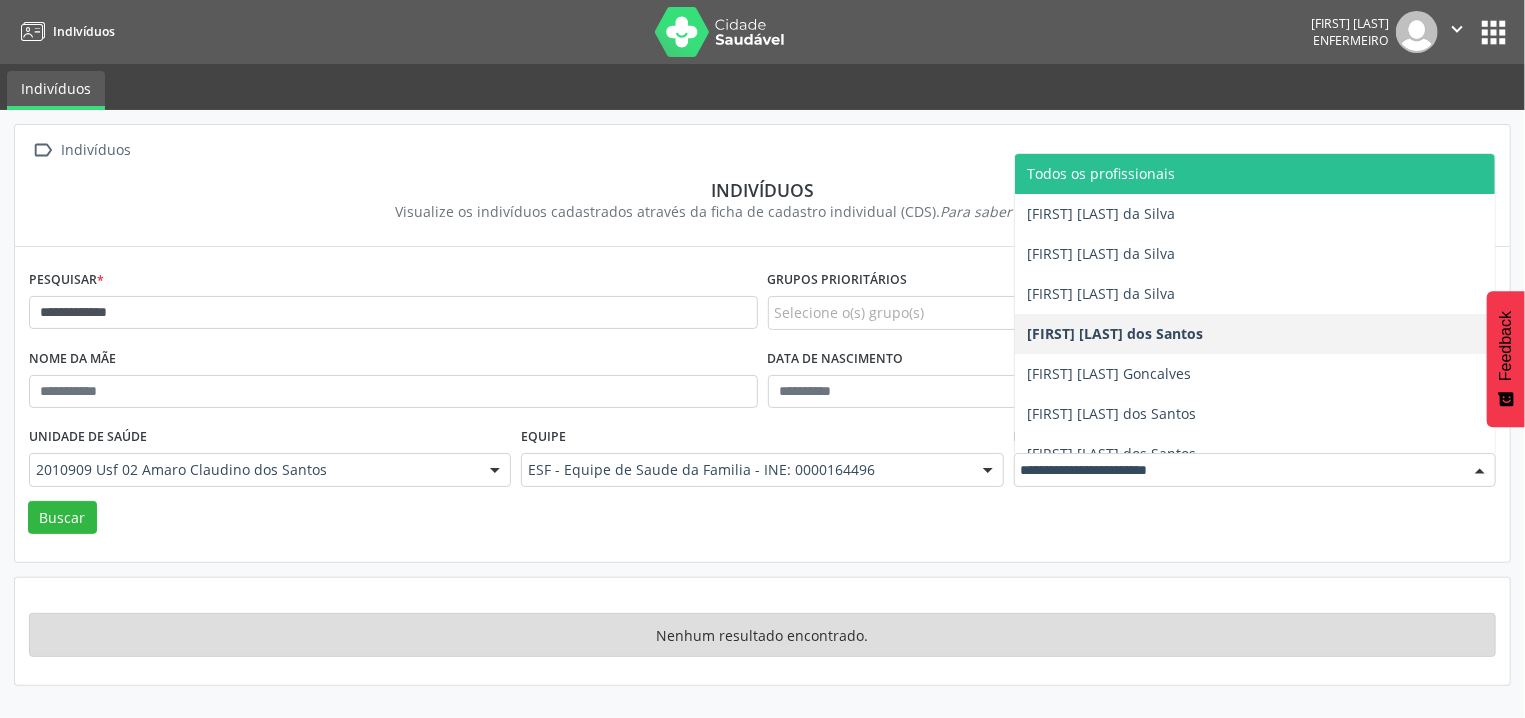 click on "Todos os profissionais" at bounding box center [1101, 173] 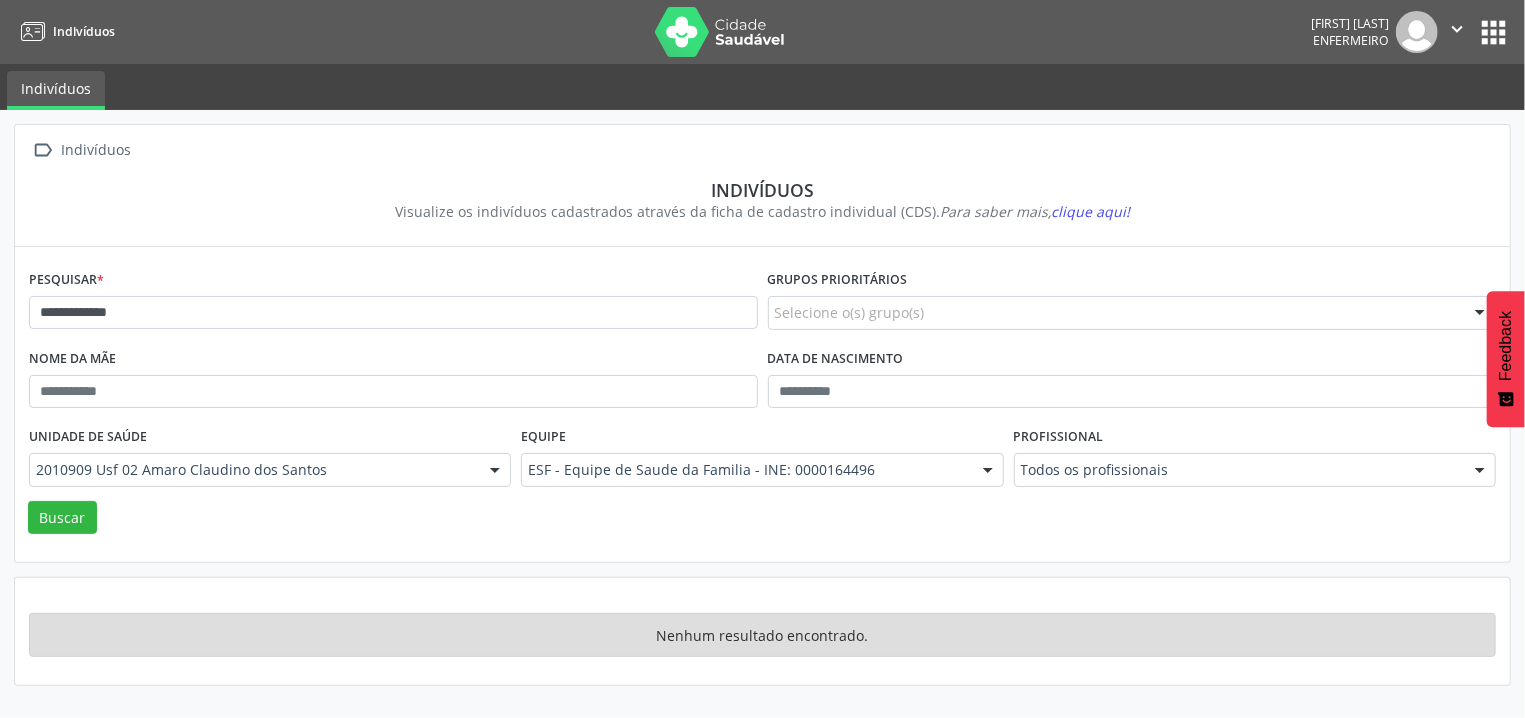 click on "**********" at bounding box center (762, 406) 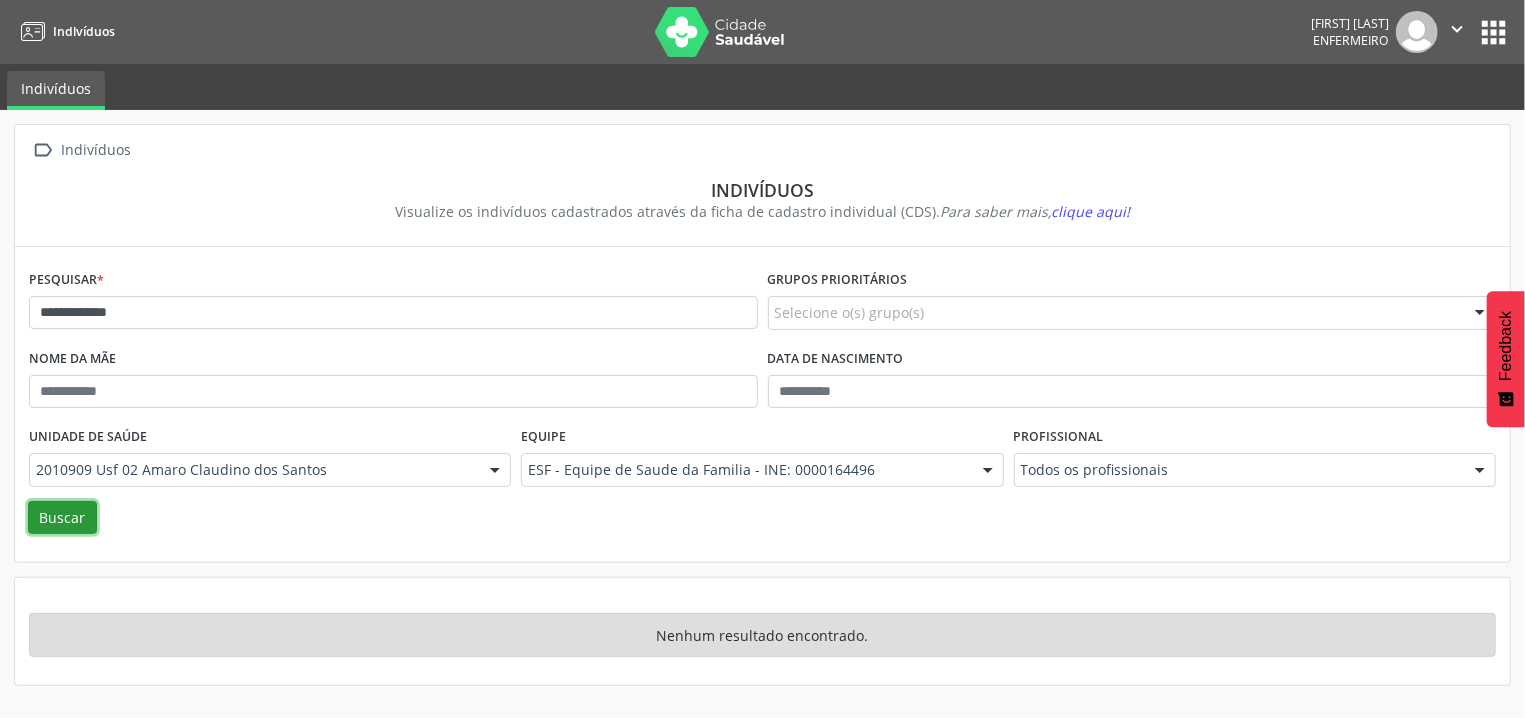 click on "Buscar" at bounding box center [62, 518] 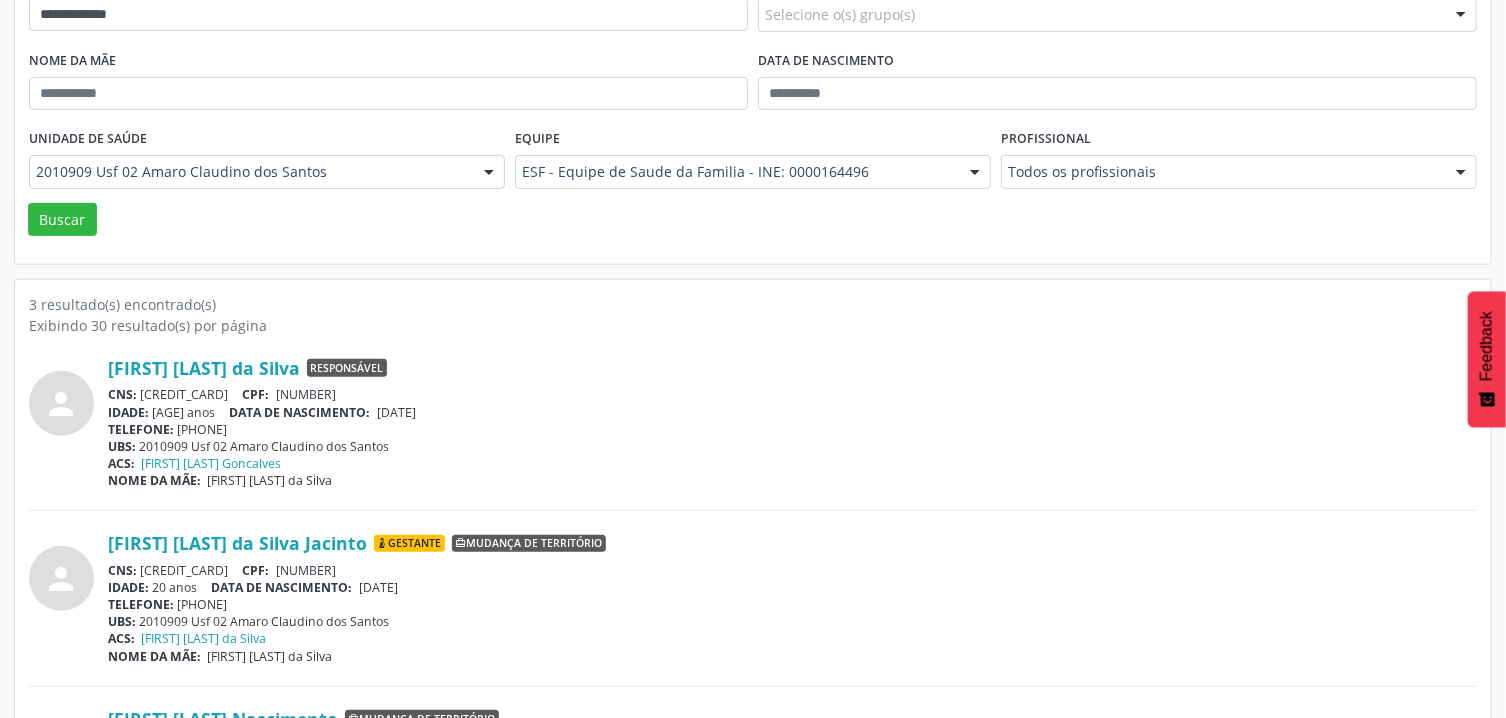 scroll, scrollTop: 321, scrollLeft: 0, axis: vertical 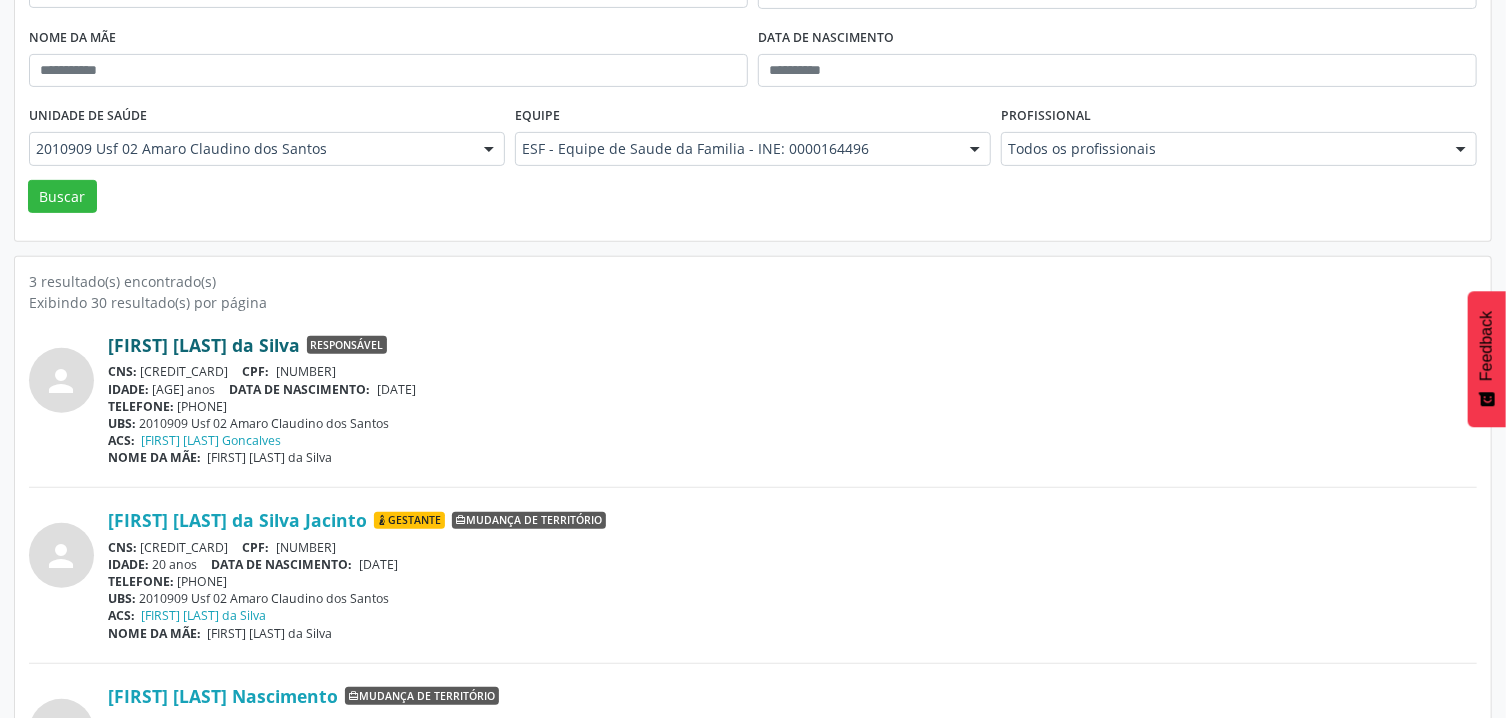click on "[FIRST] [LAST] da Silva" at bounding box center (204, 345) 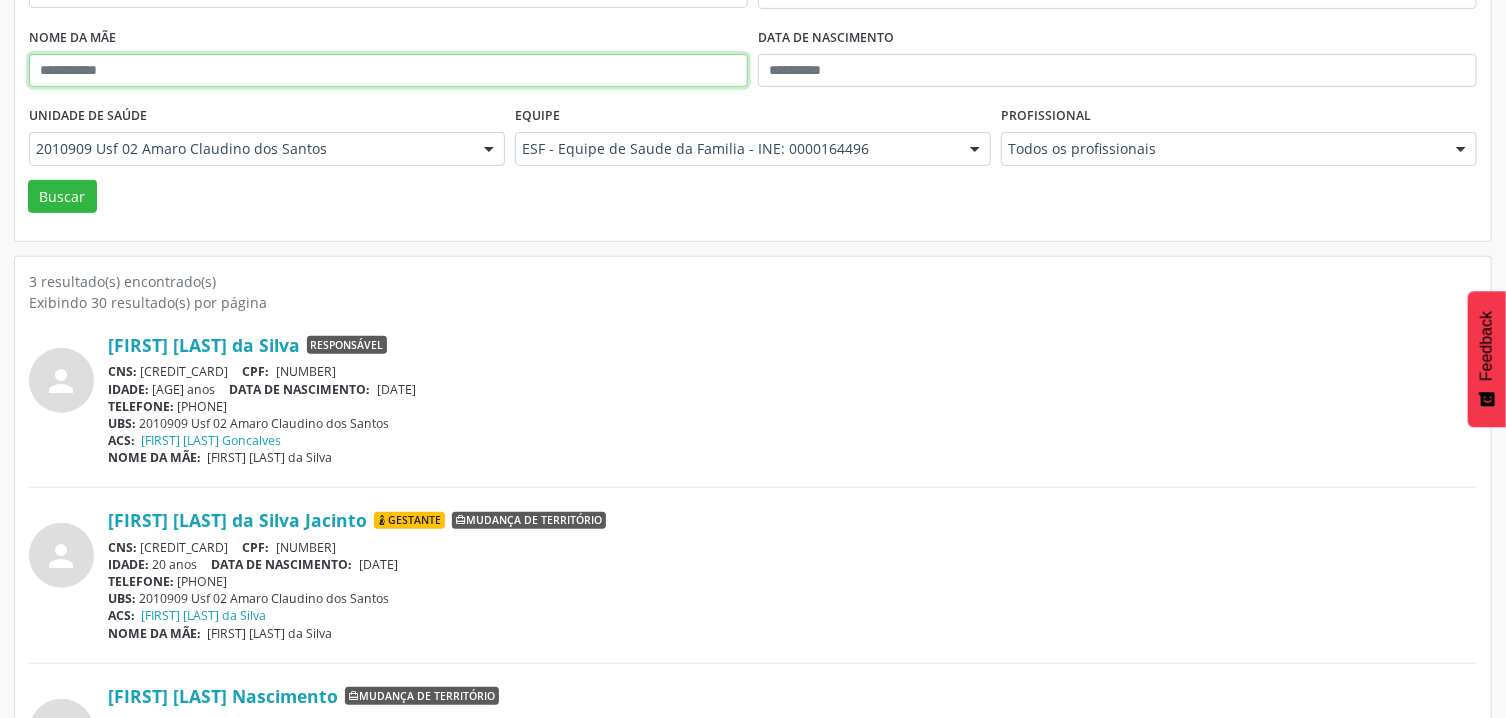 click at bounding box center (388, 71) 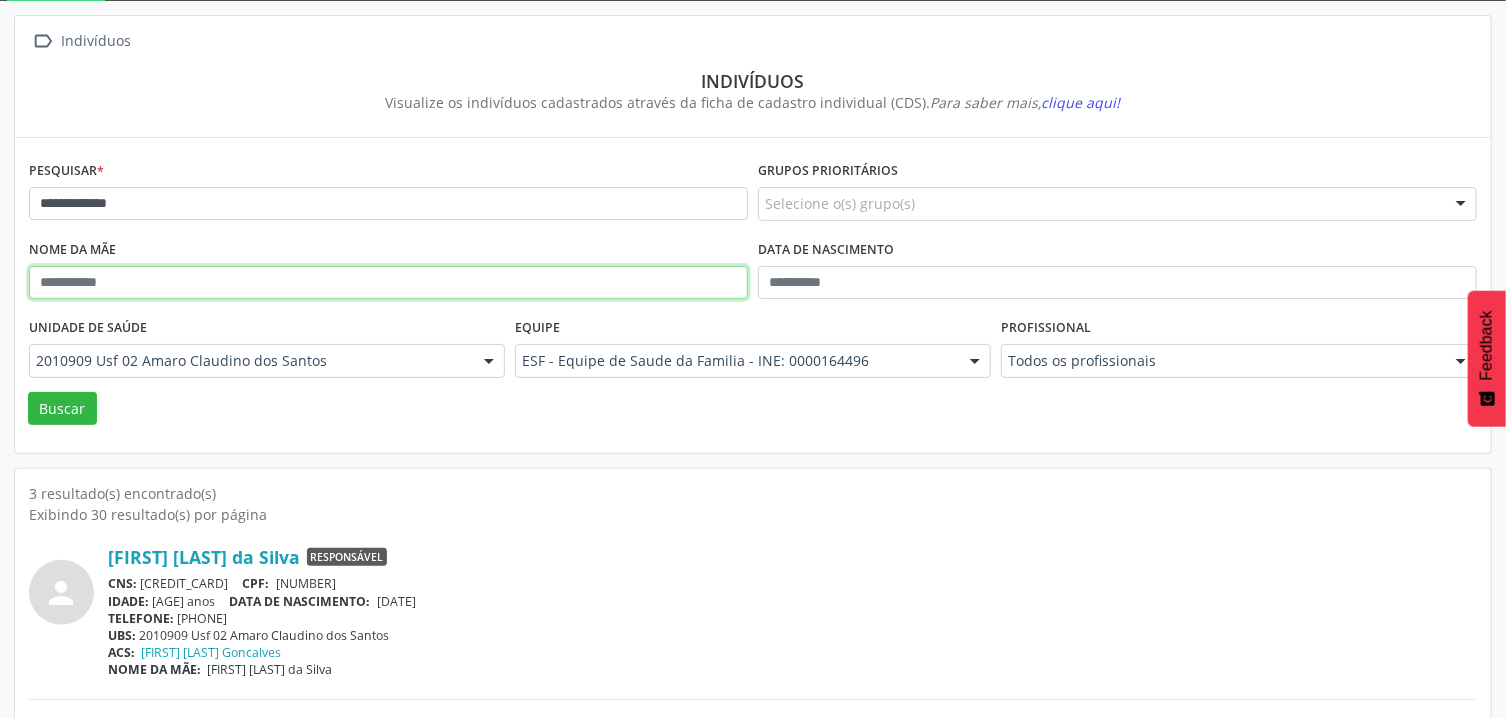 scroll, scrollTop: 107, scrollLeft: 0, axis: vertical 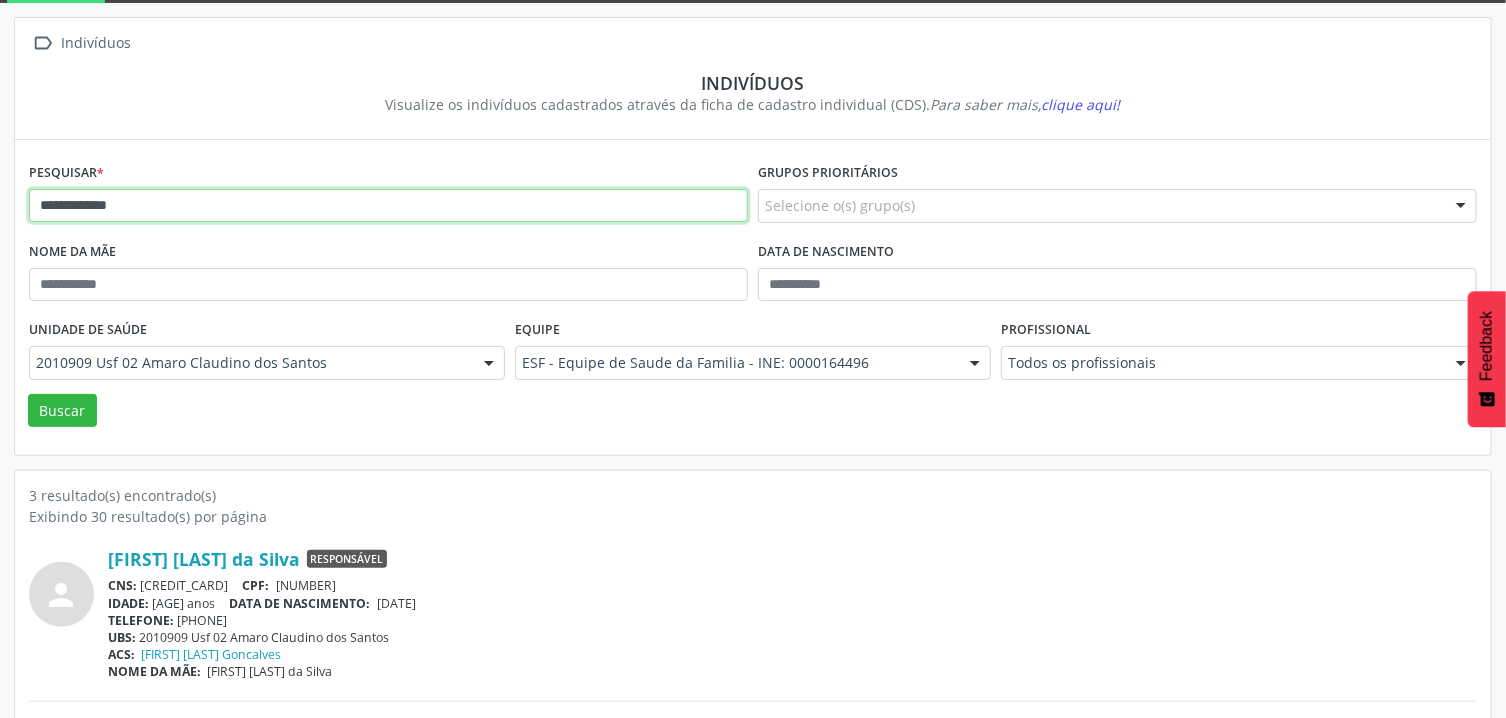 click on "**********" at bounding box center [388, 206] 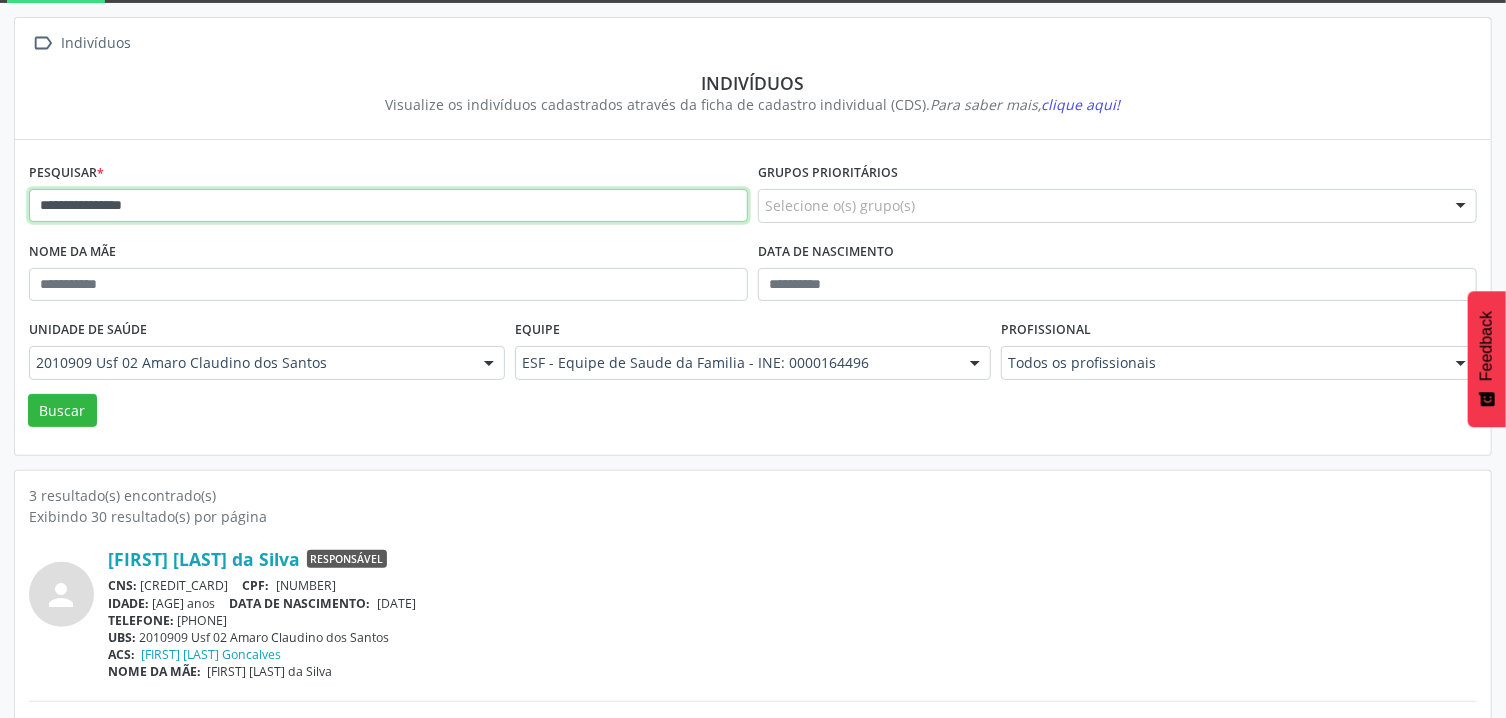 click on "Buscar" at bounding box center (62, 411) 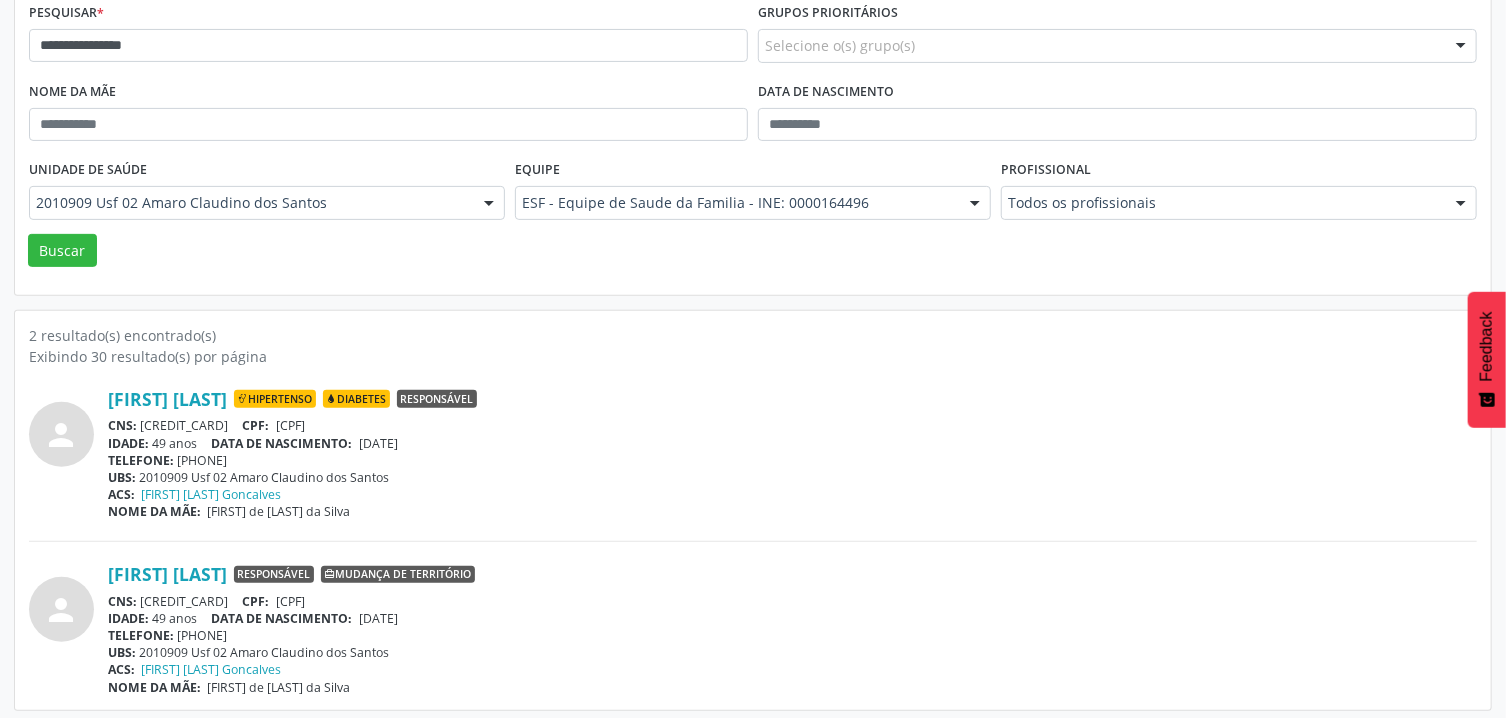 scroll, scrollTop: 274, scrollLeft: 0, axis: vertical 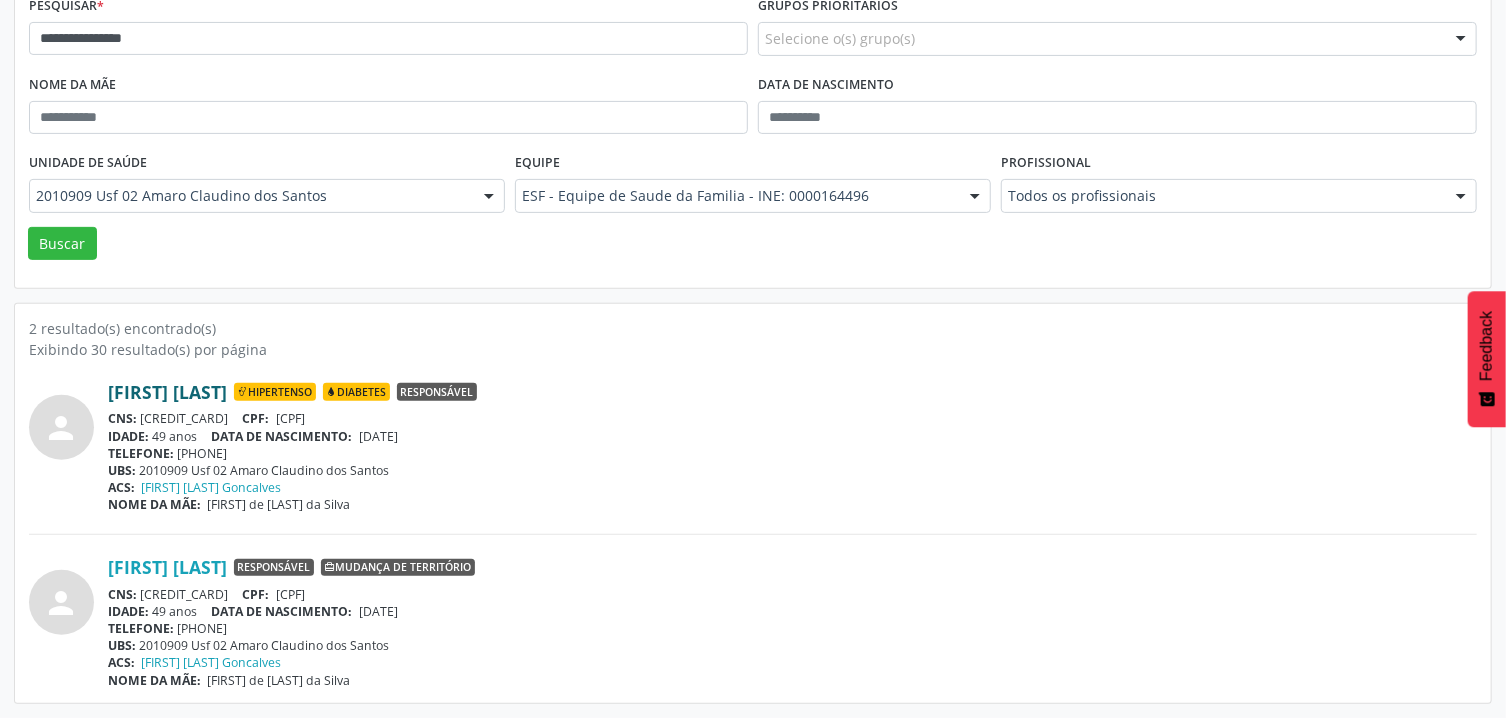 click on "[FIRST] [LAST]" at bounding box center [167, 392] 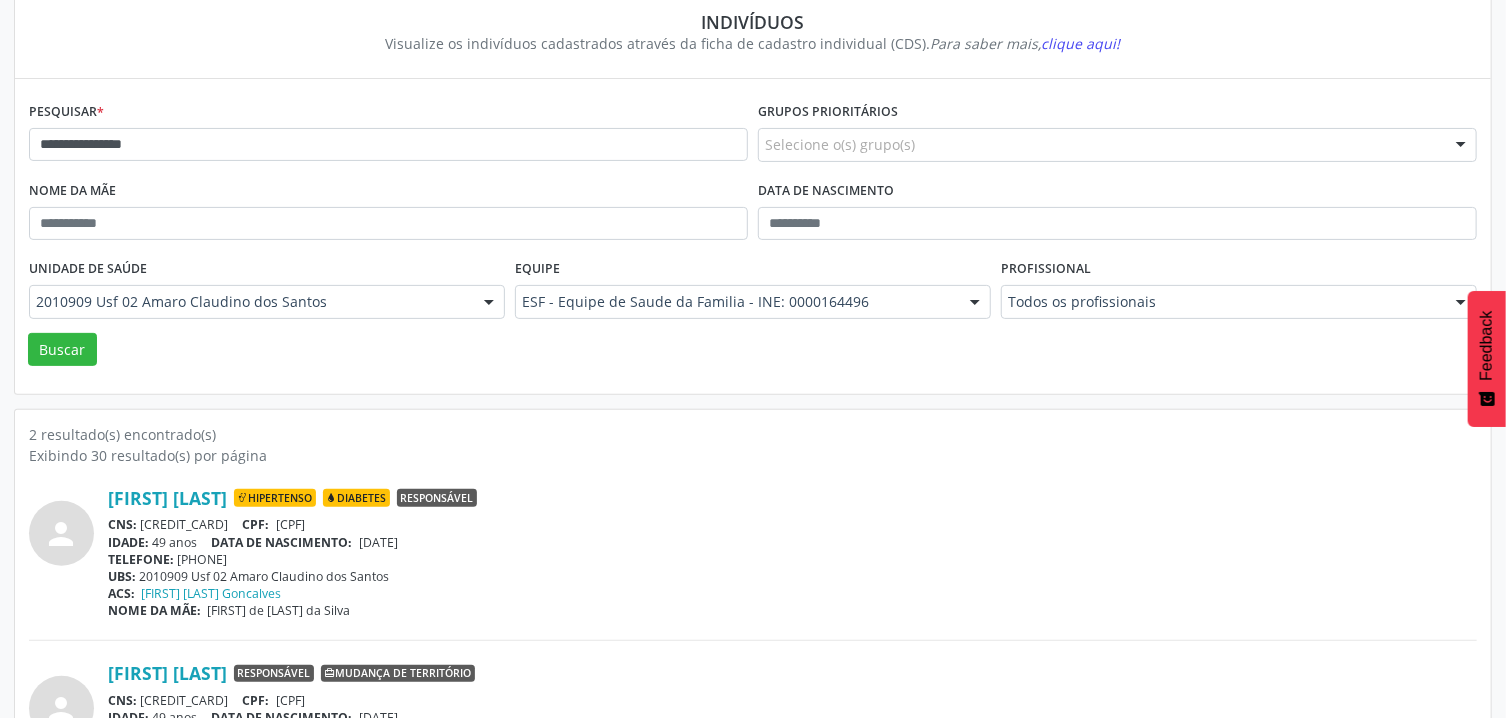 scroll, scrollTop: 167, scrollLeft: 0, axis: vertical 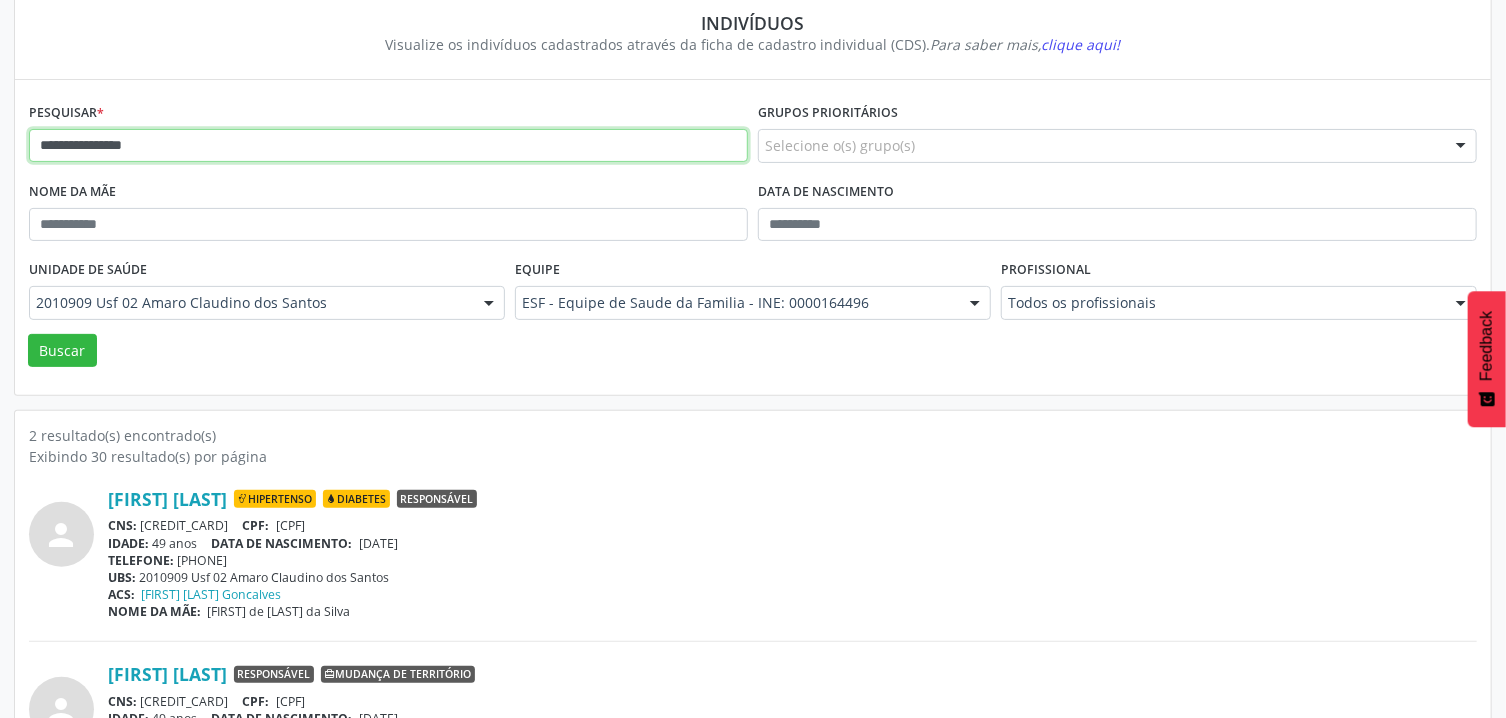 click on "**********" at bounding box center (388, 146) 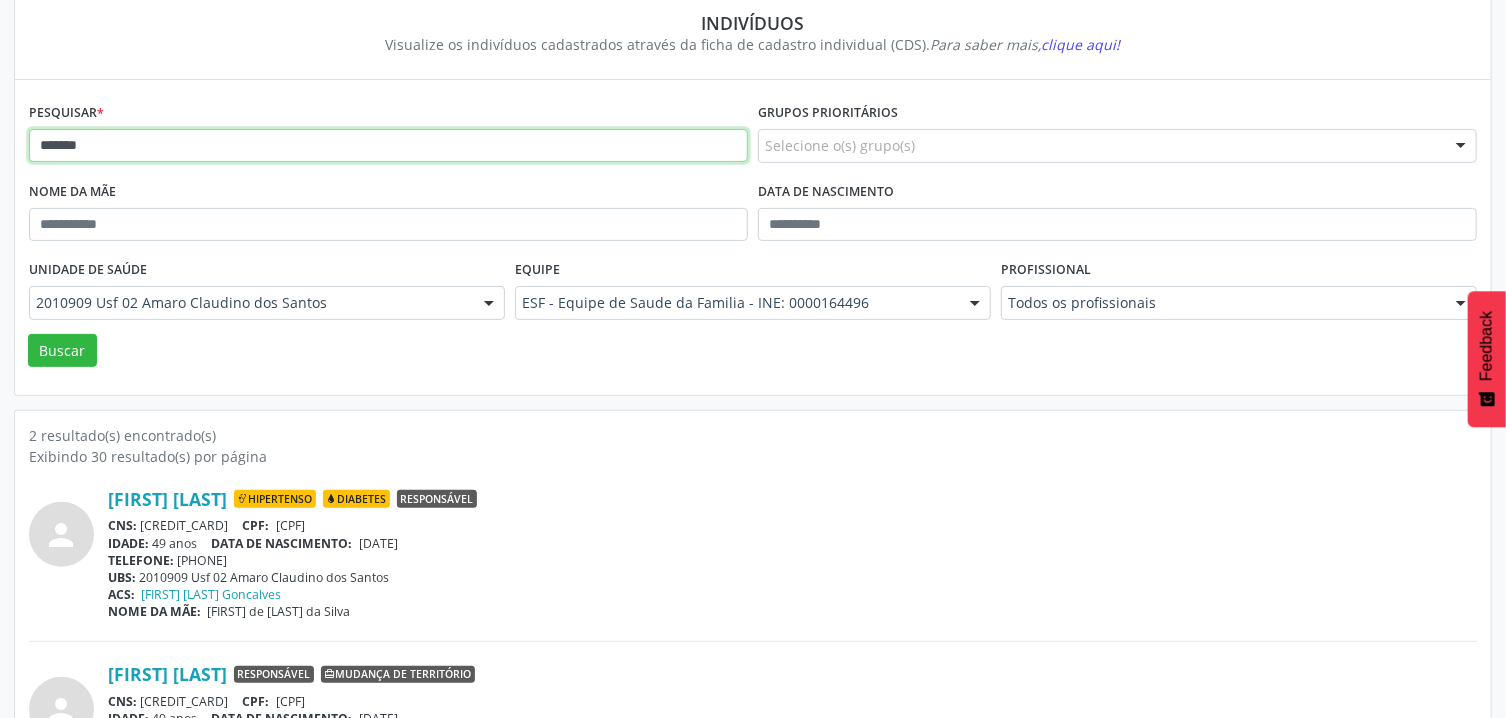 click on "Buscar" at bounding box center (62, 351) 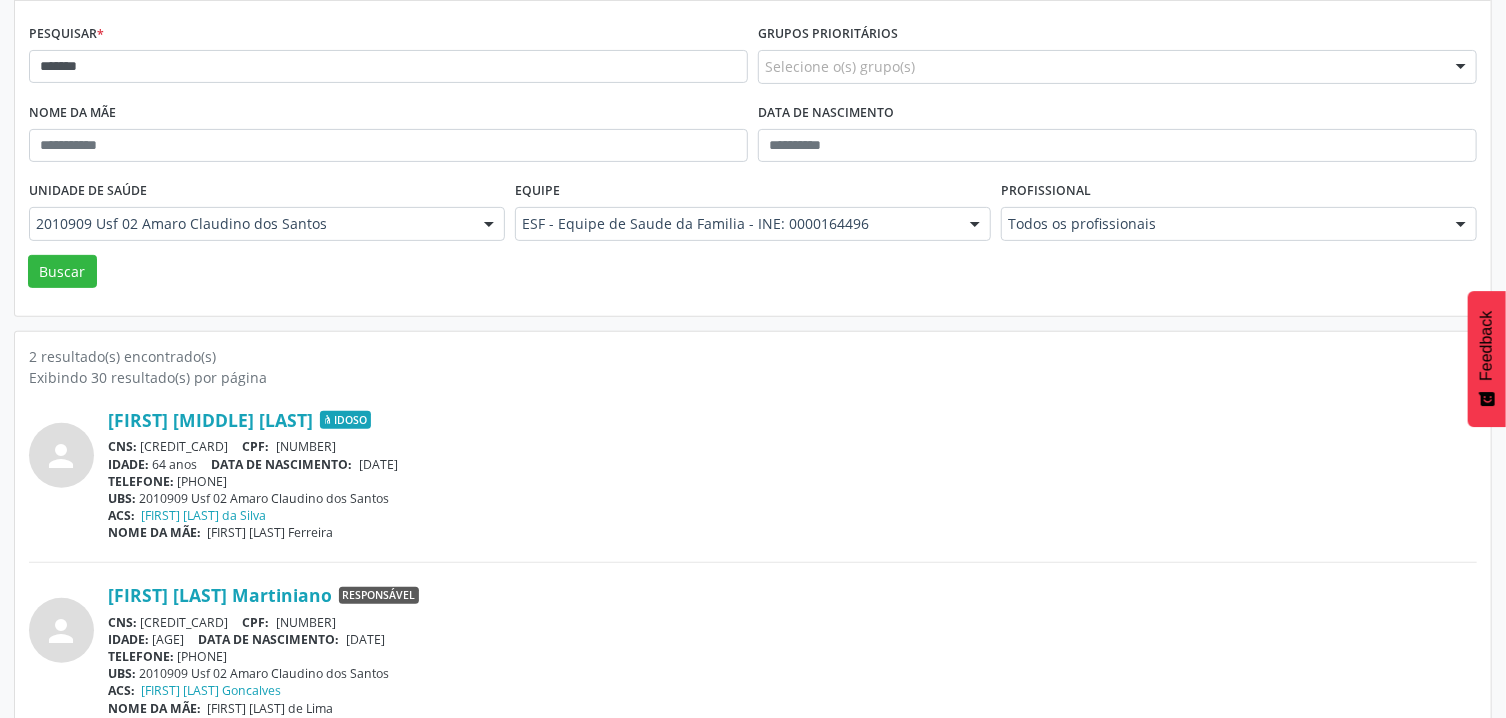 scroll, scrollTop: 274, scrollLeft: 0, axis: vertical 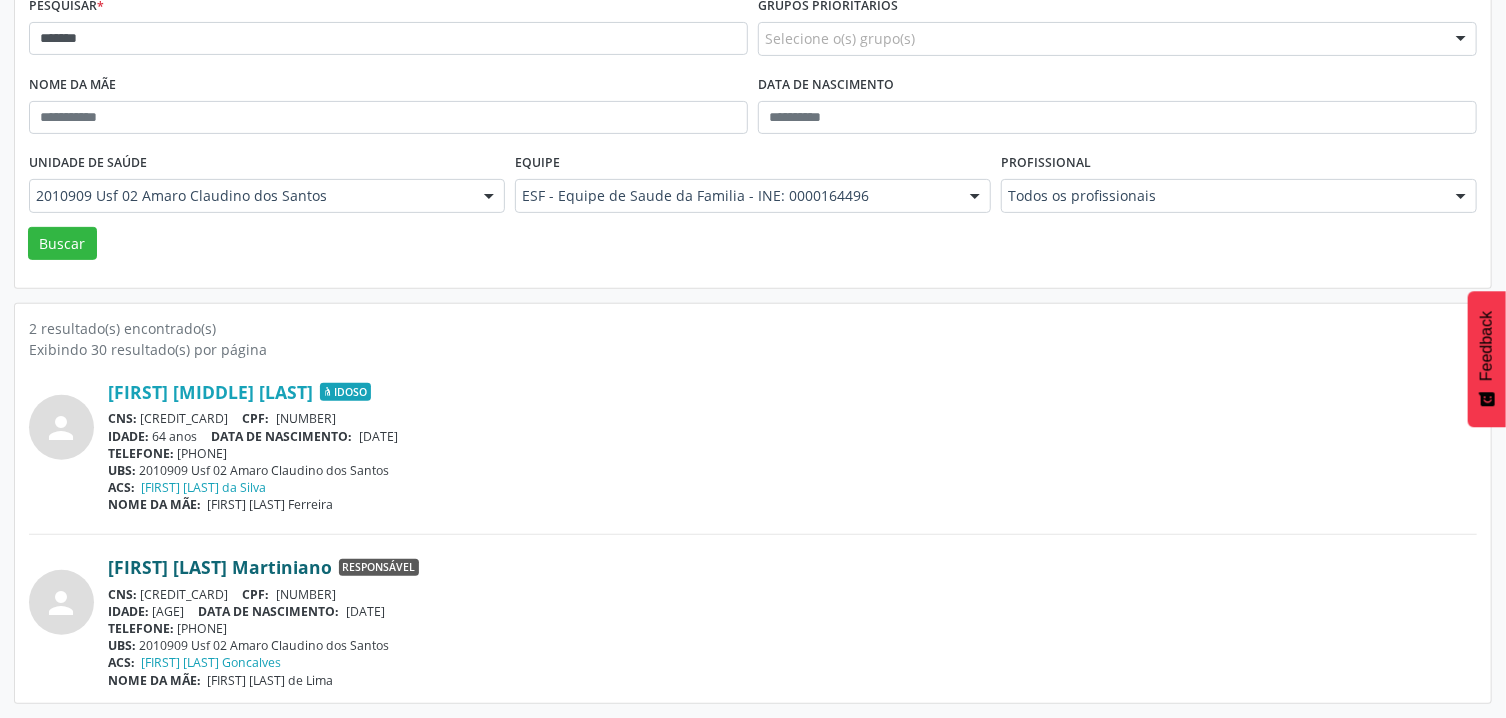 click on "[FIRST] [LAST] Martiniano" at bounding box center (220, 567) 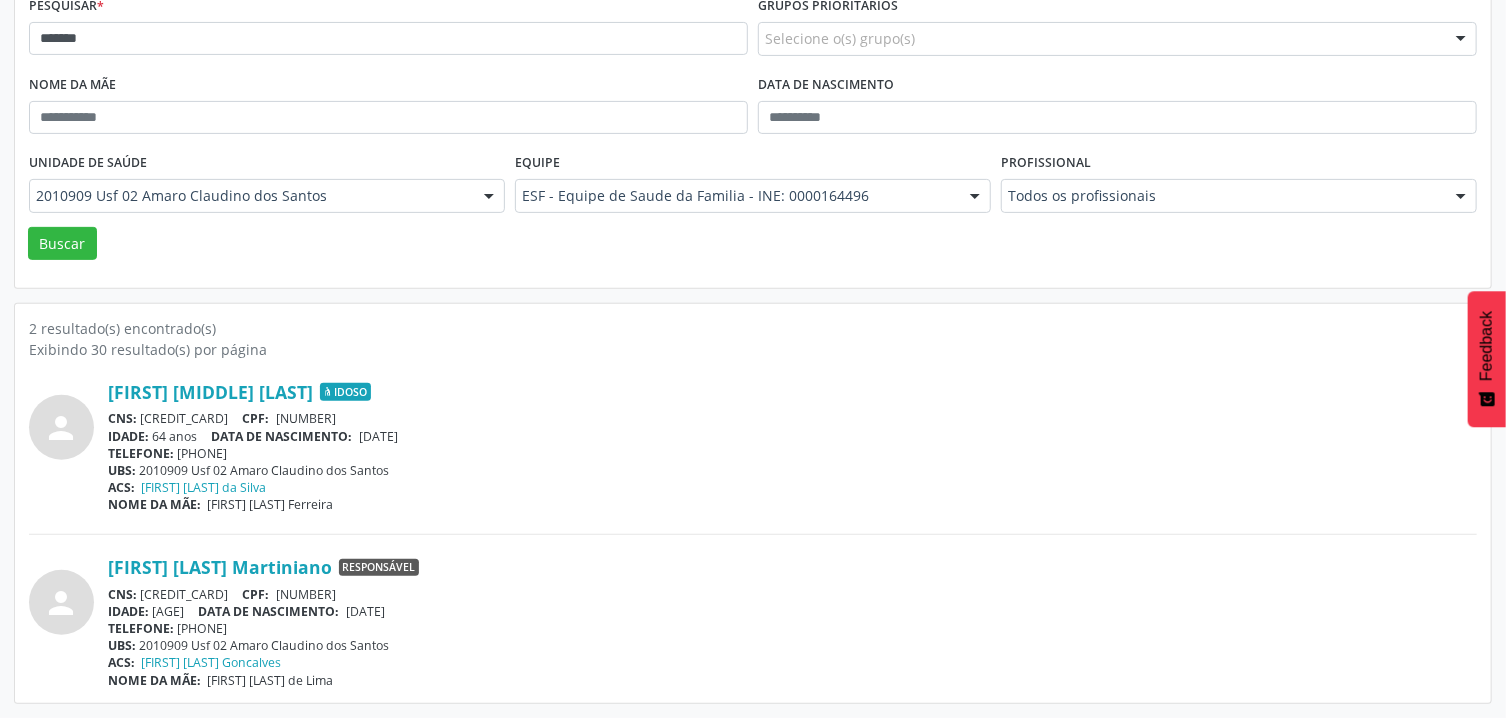 click on "2 resultado(s) encontrado(s)" at bounding box center (753, 328) 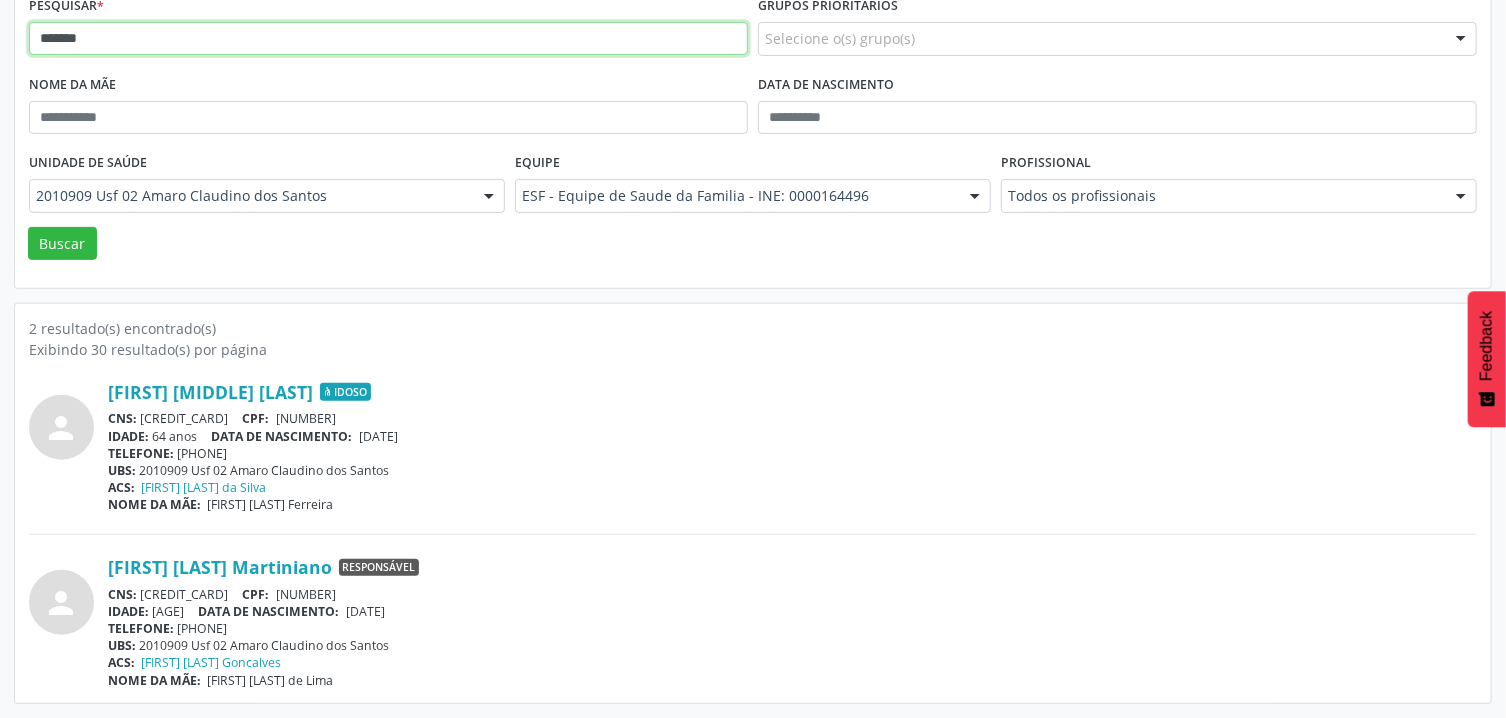 click on "*******" at bounding box center [388, 39] 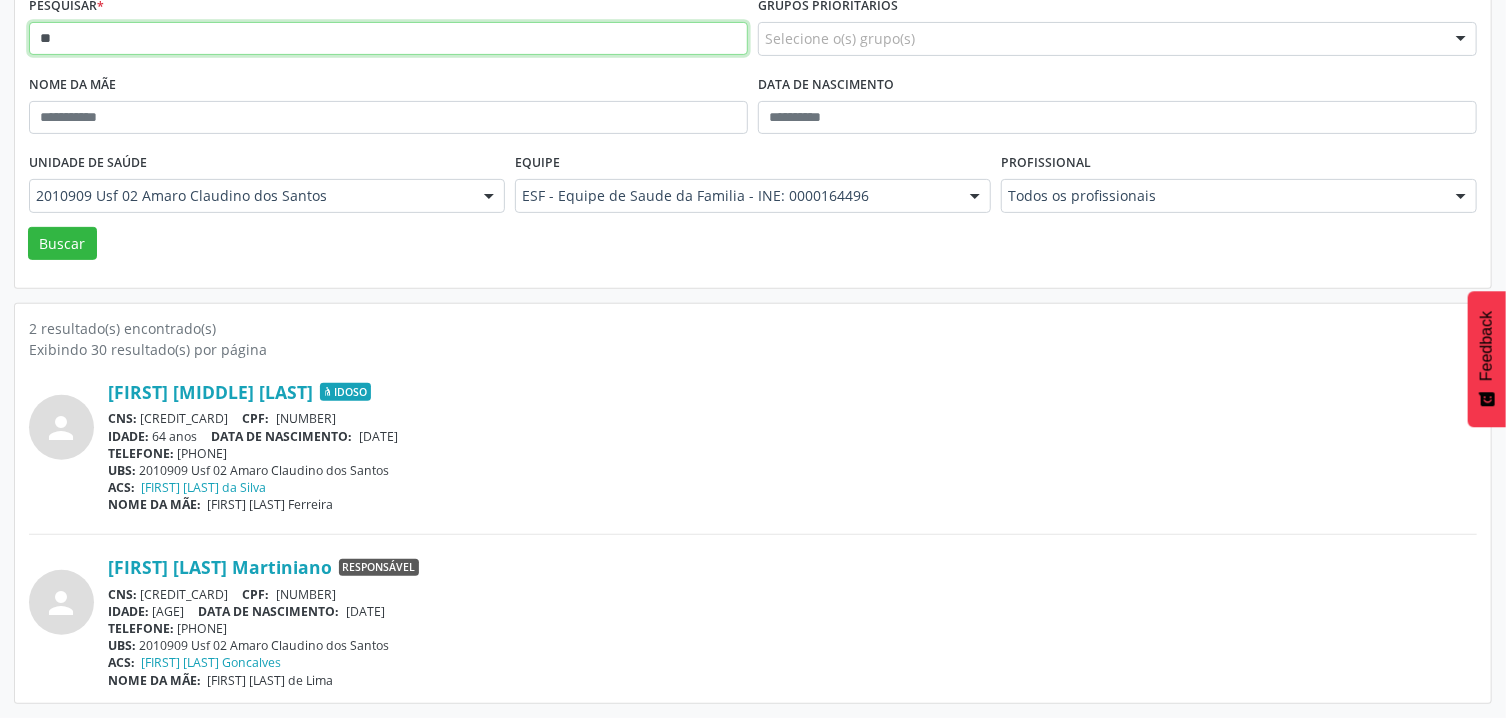 type on "*" 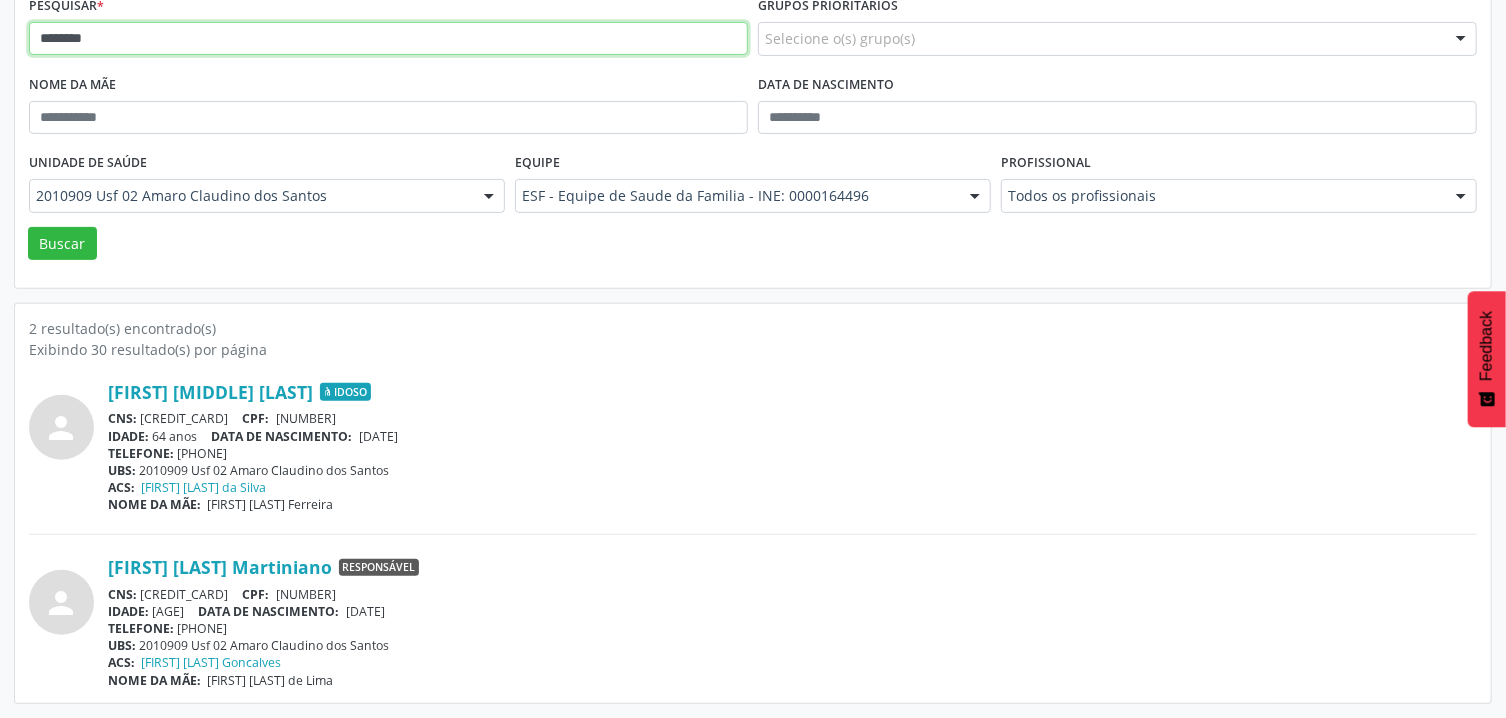 click on "Buscar" at bounding box center (62, 244) 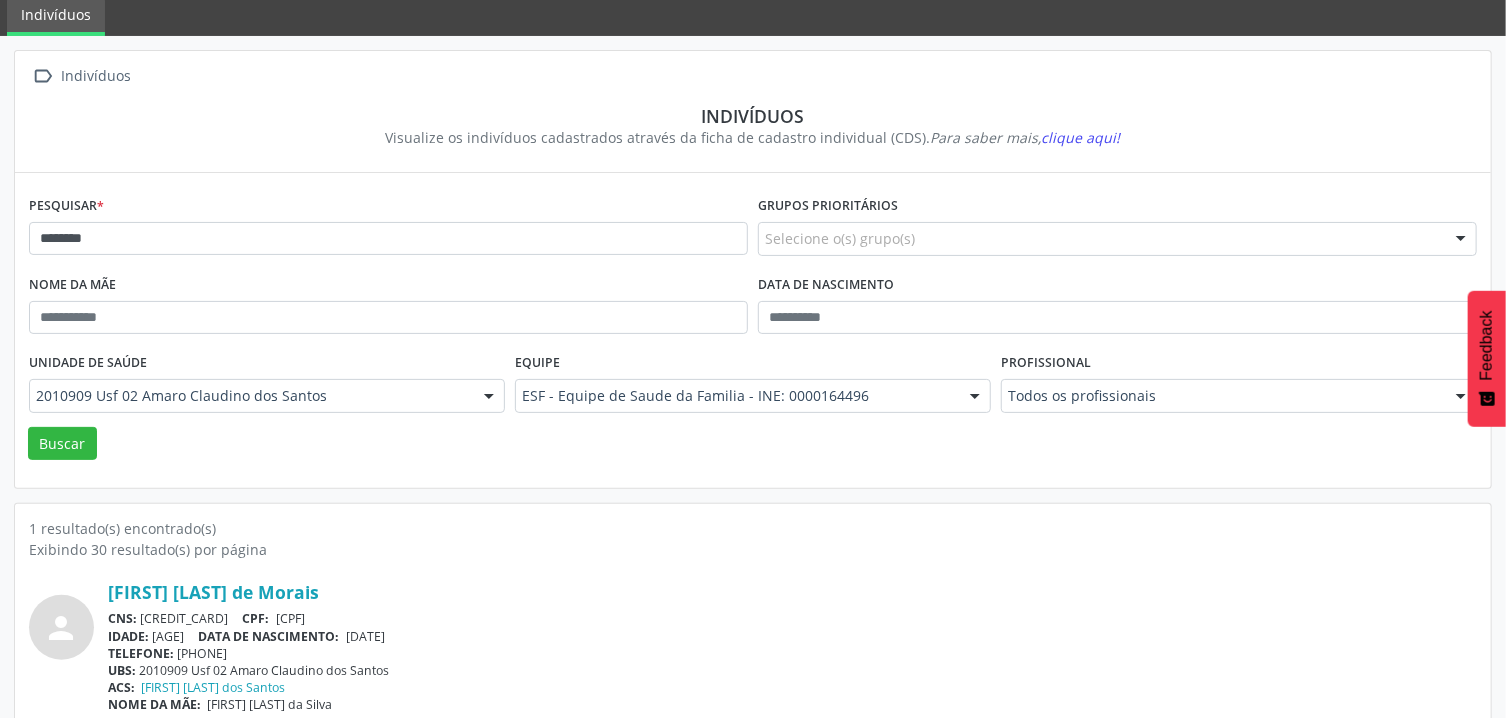 scroll, scrollTop: 98, scrollLeft: 0, axis: vertical 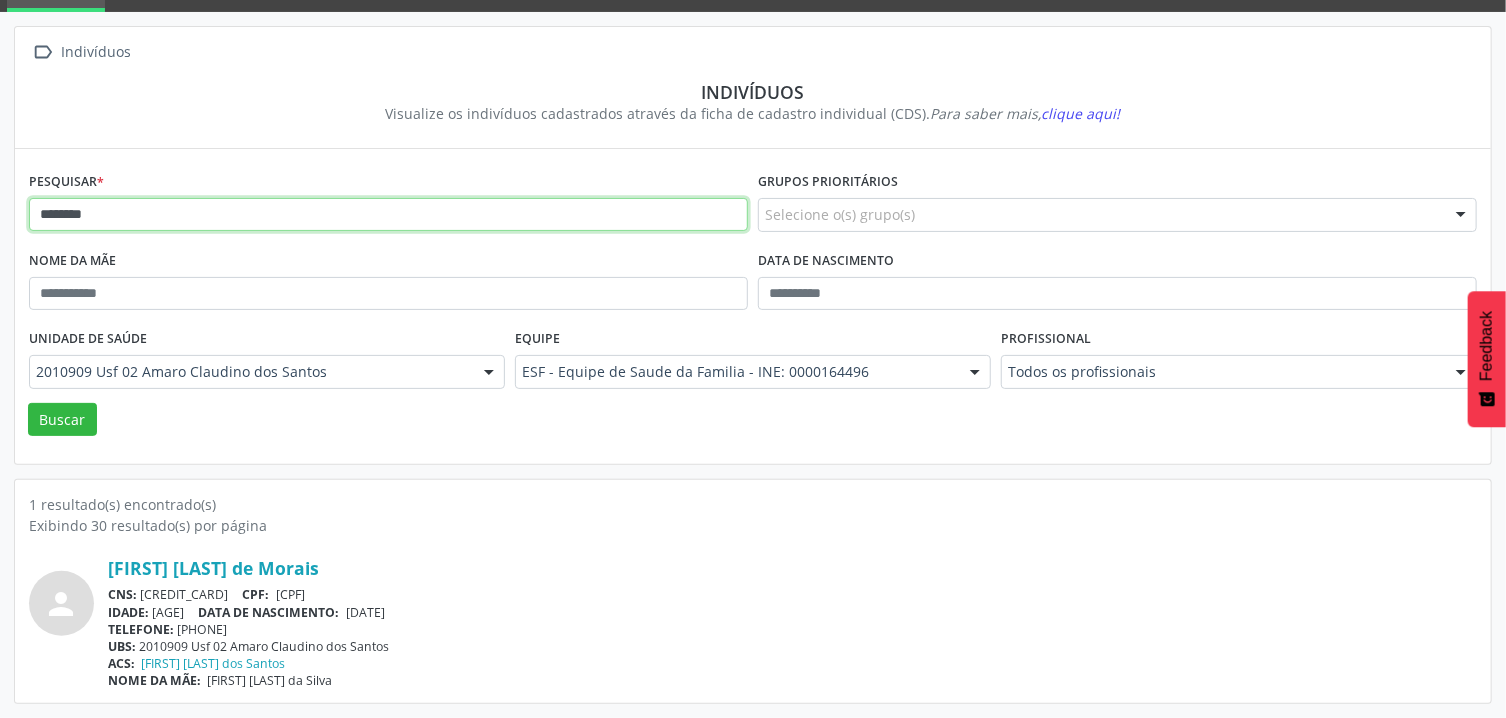 click on "********" at bounding box center [388, 215] 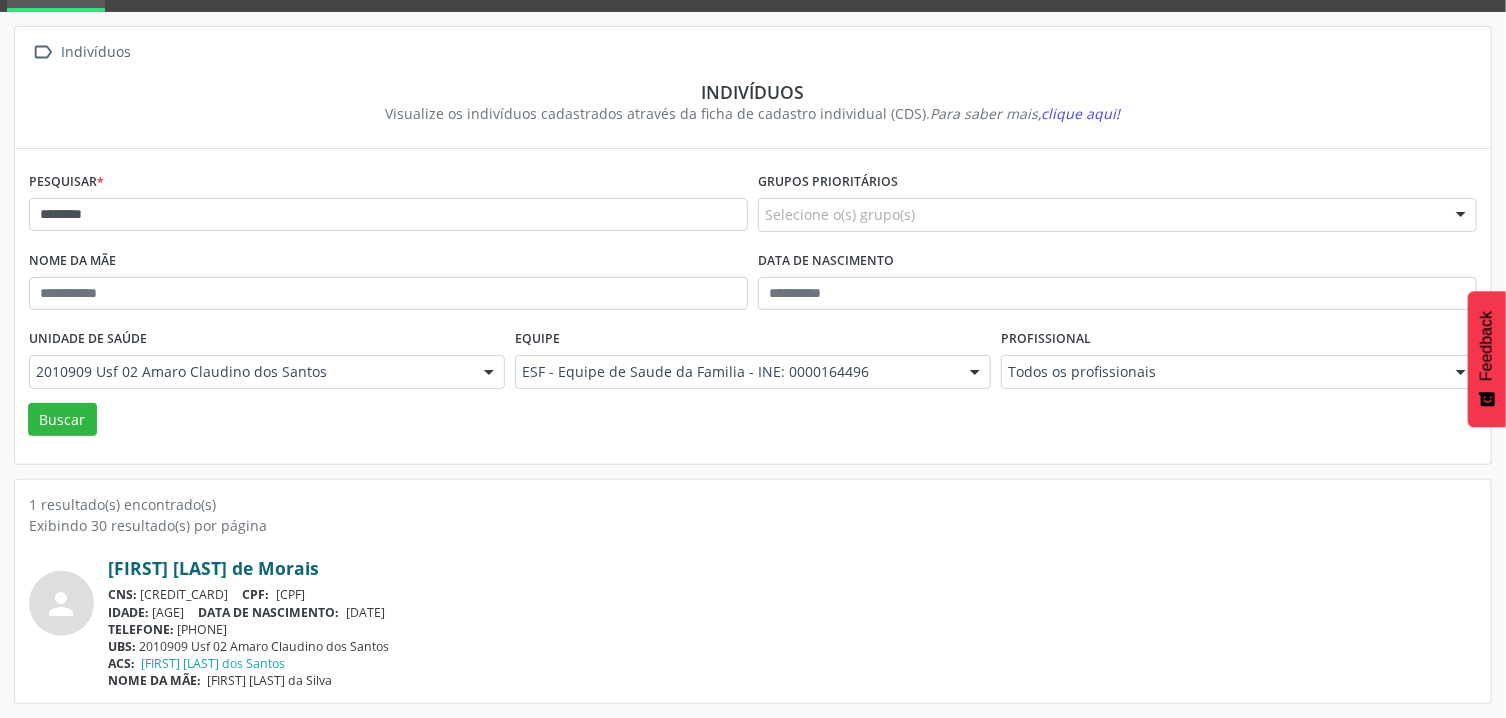 click on "[FIRST] [LAST] de Morais" at bounding box center [213, 568] 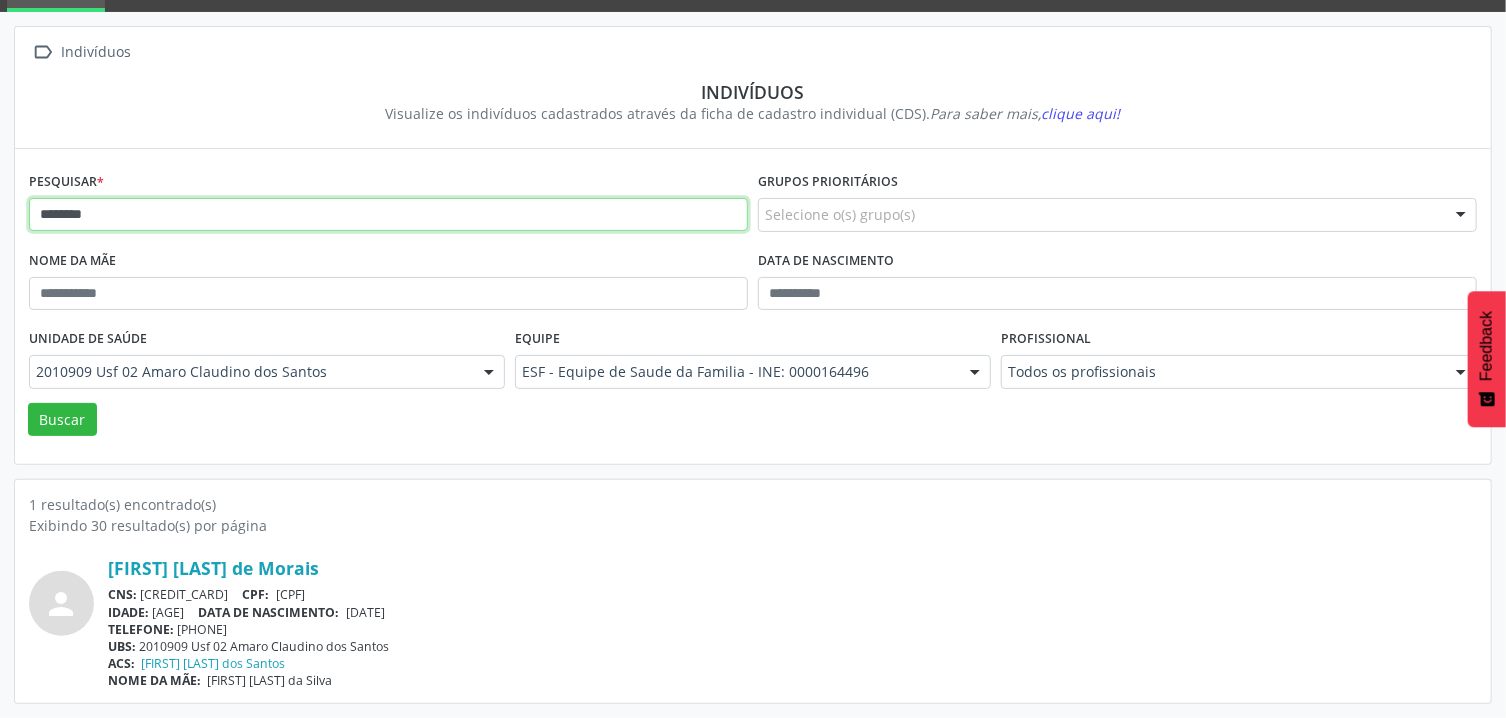 click on "********" at bounding box center (388, 215) 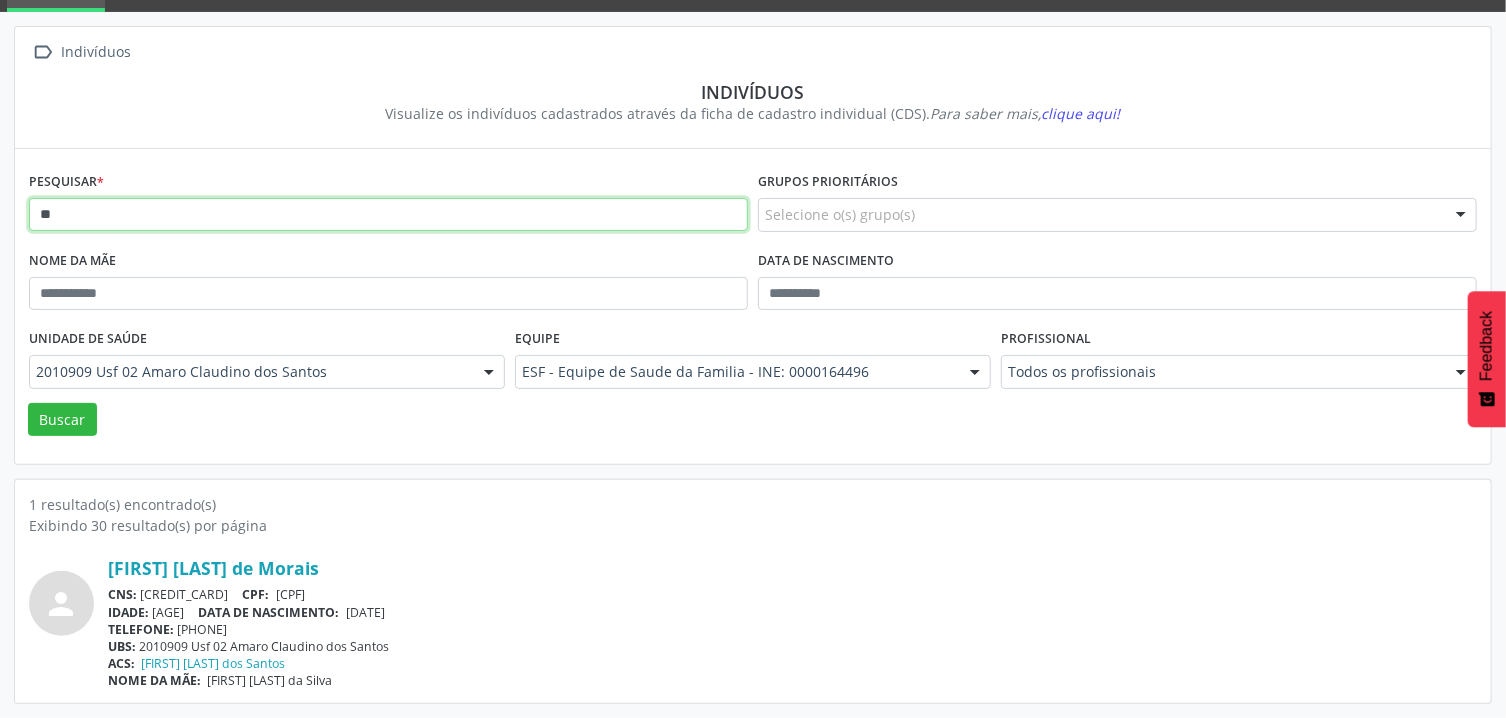 type on "*" 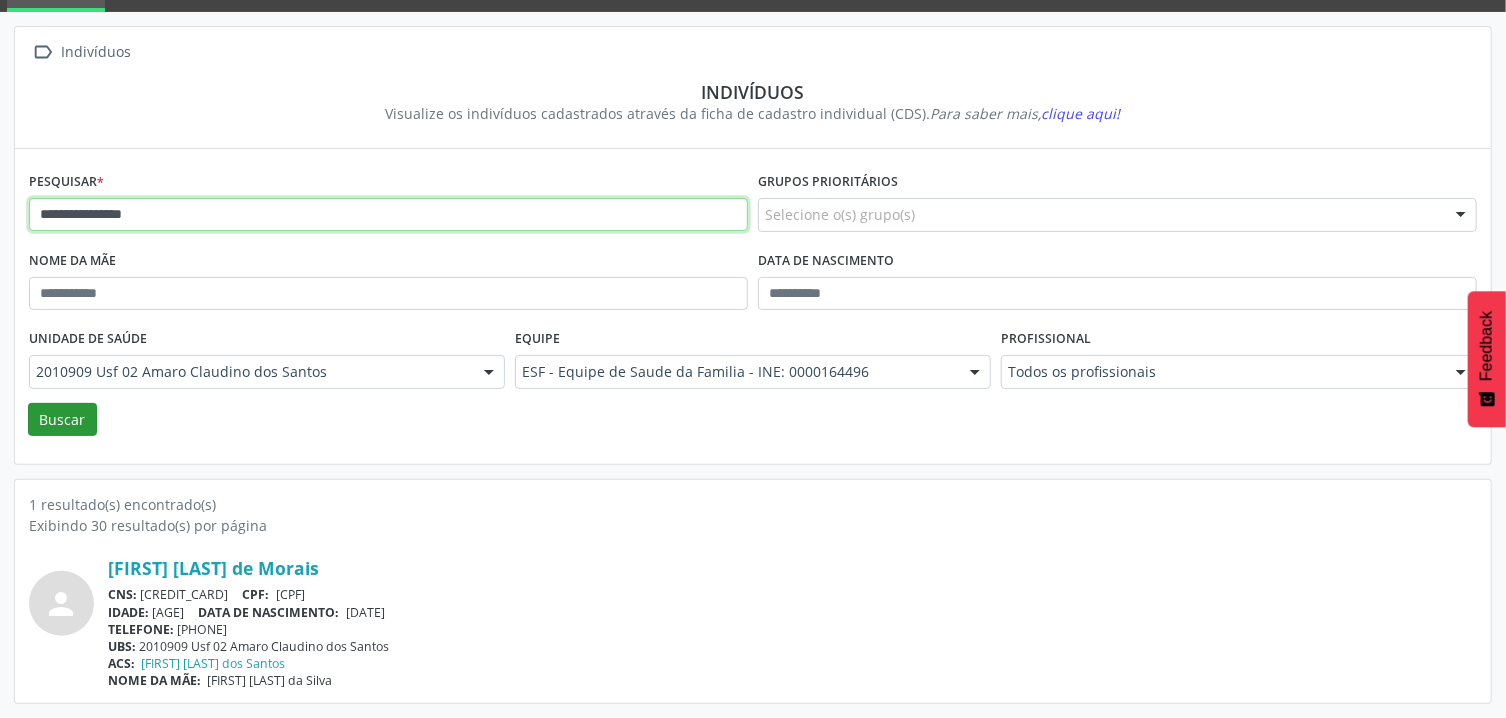 type on "**********" 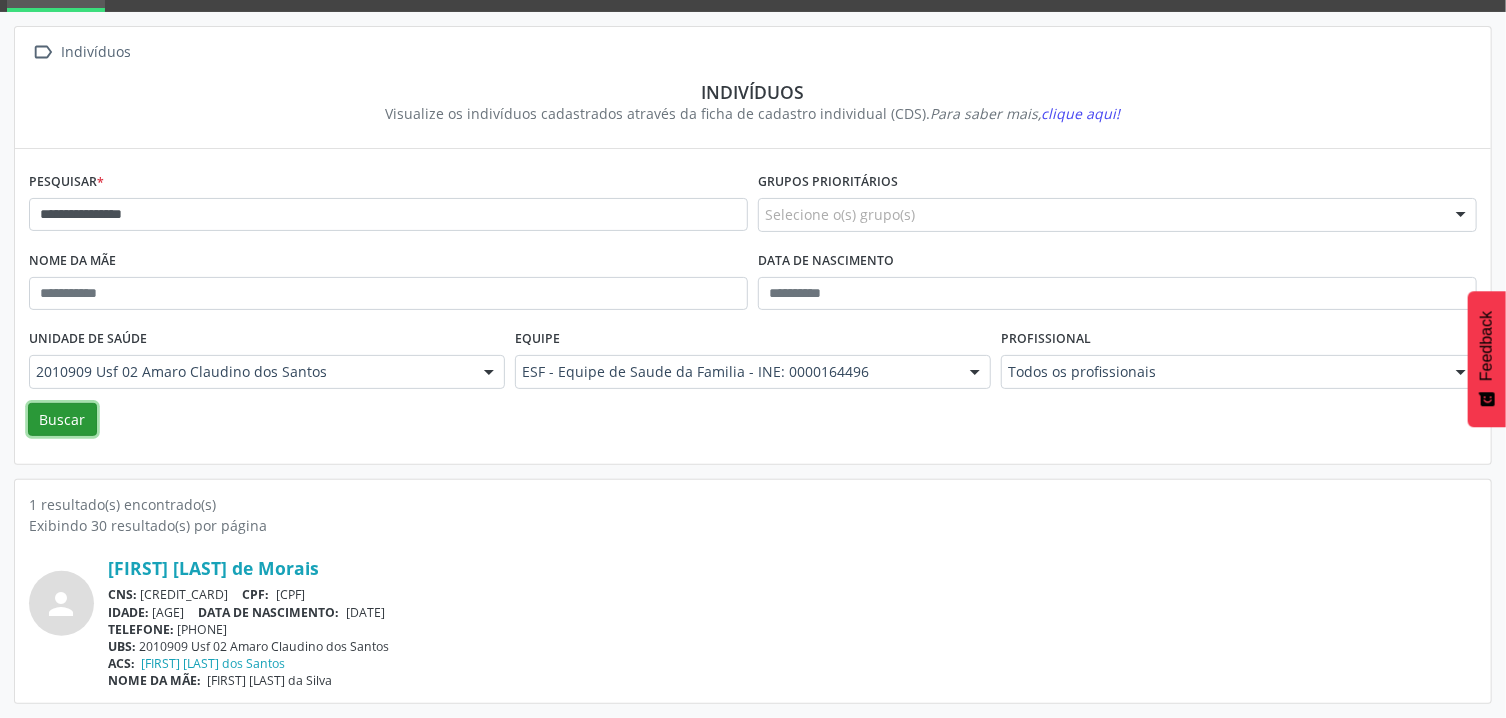 click on "Buscar" at bounding box center [62, 420] 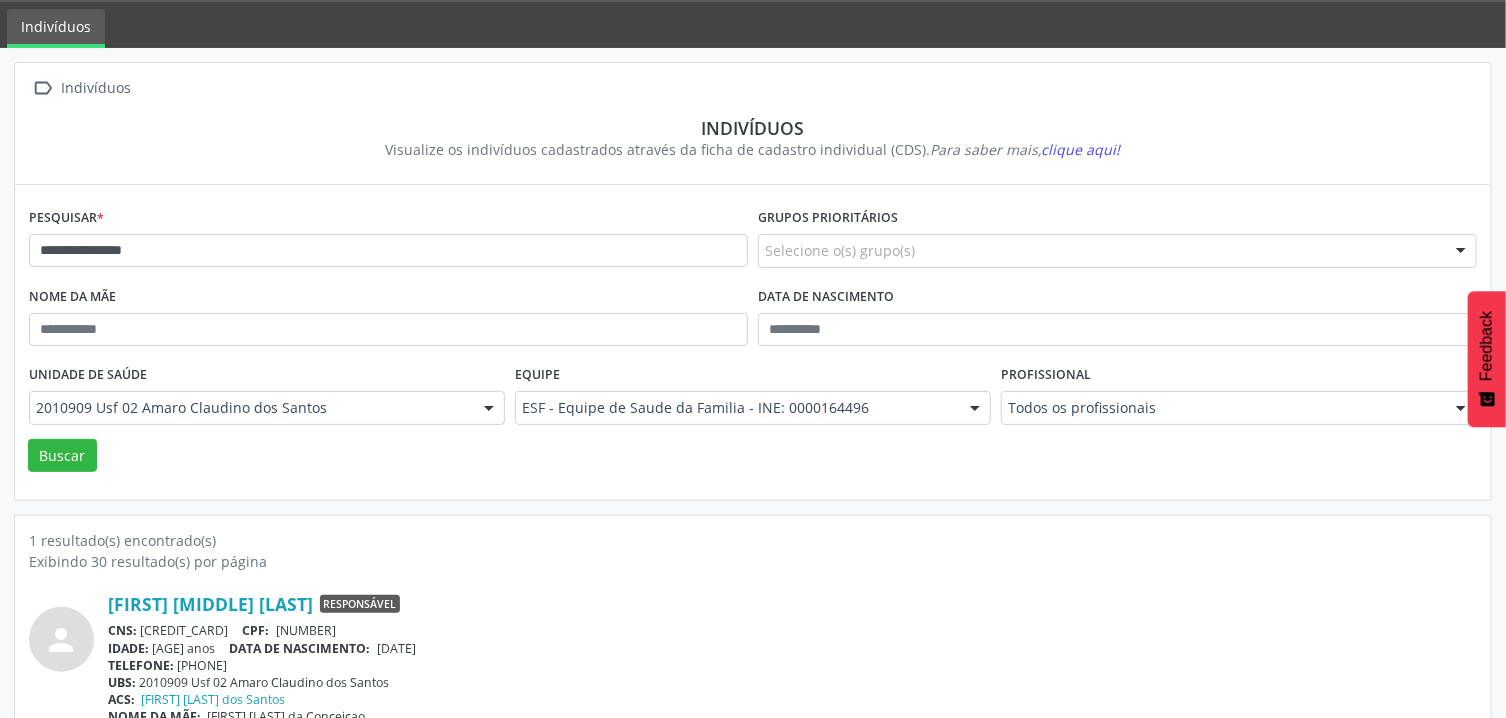scroll, scrollTop: 98, scrollLeft: 0, axis: vertical 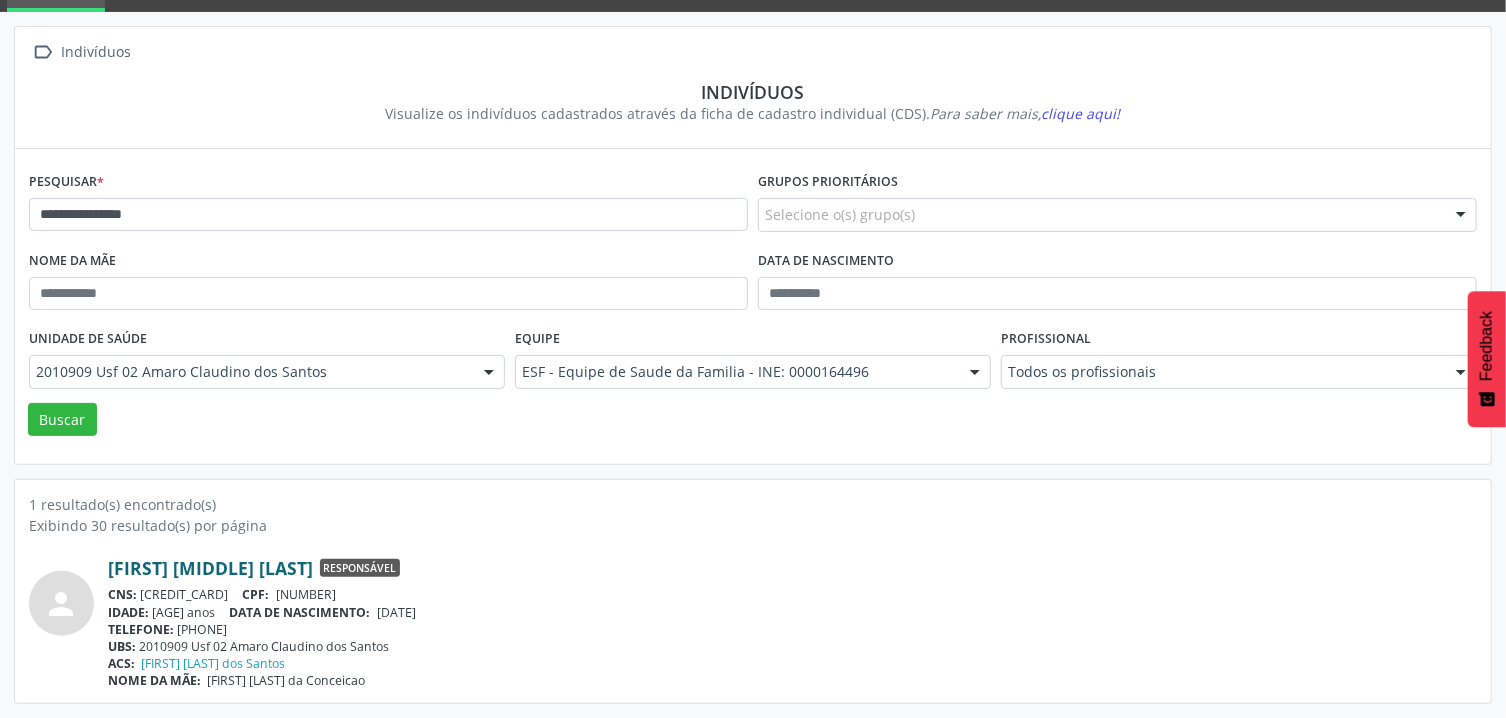 click on "[FIRST] [MIDDLE] [LAST]" at bounding box center [210, 568] 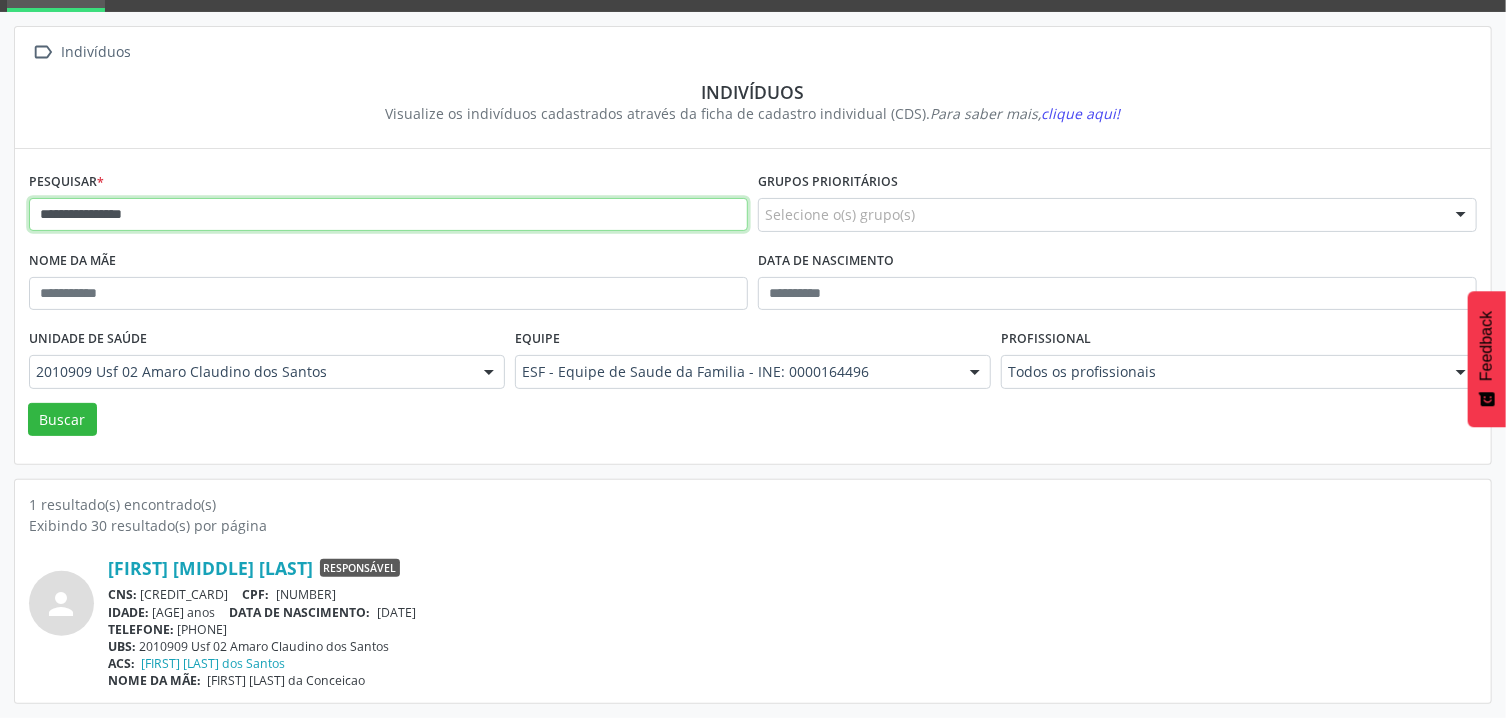 click on "**********" at bounding box center [388, 215] 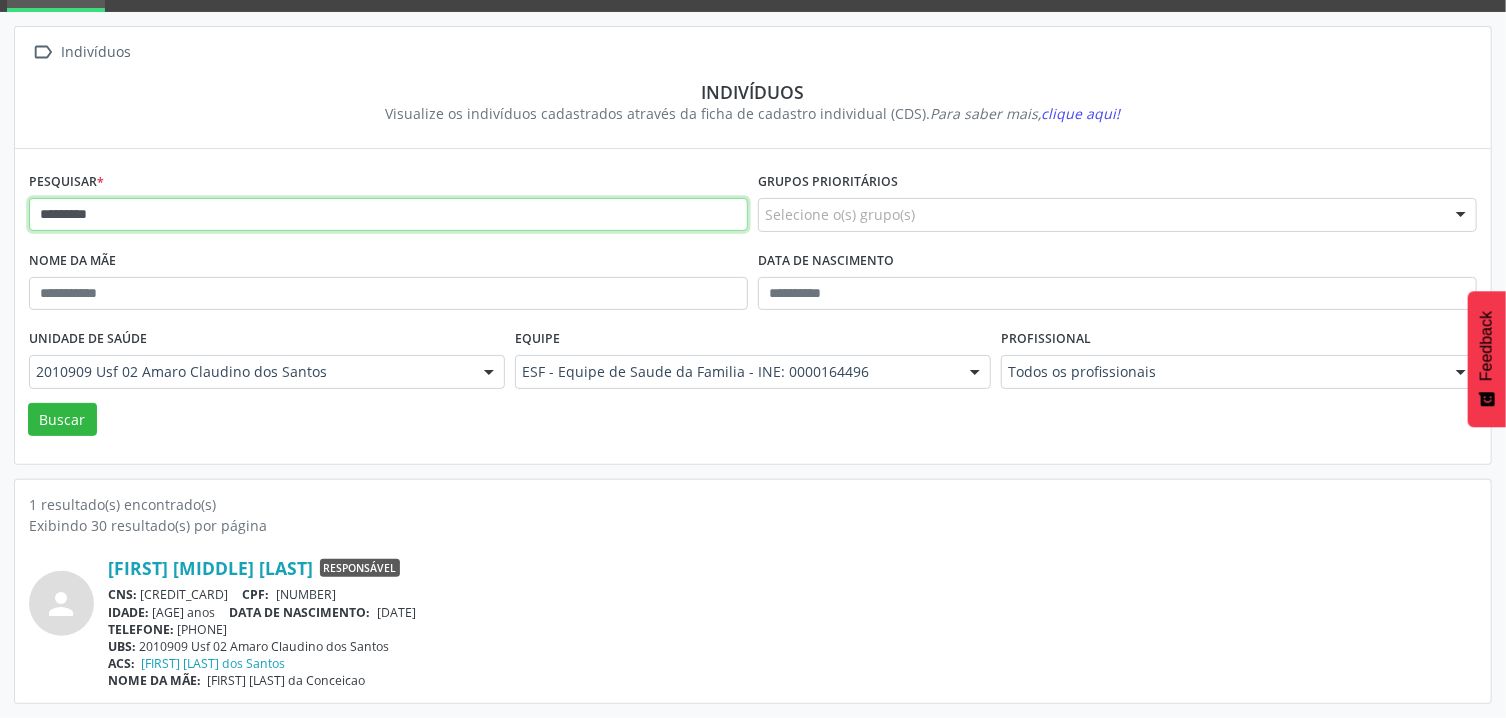 click on "Buscar" at bounding box center (62, 420) 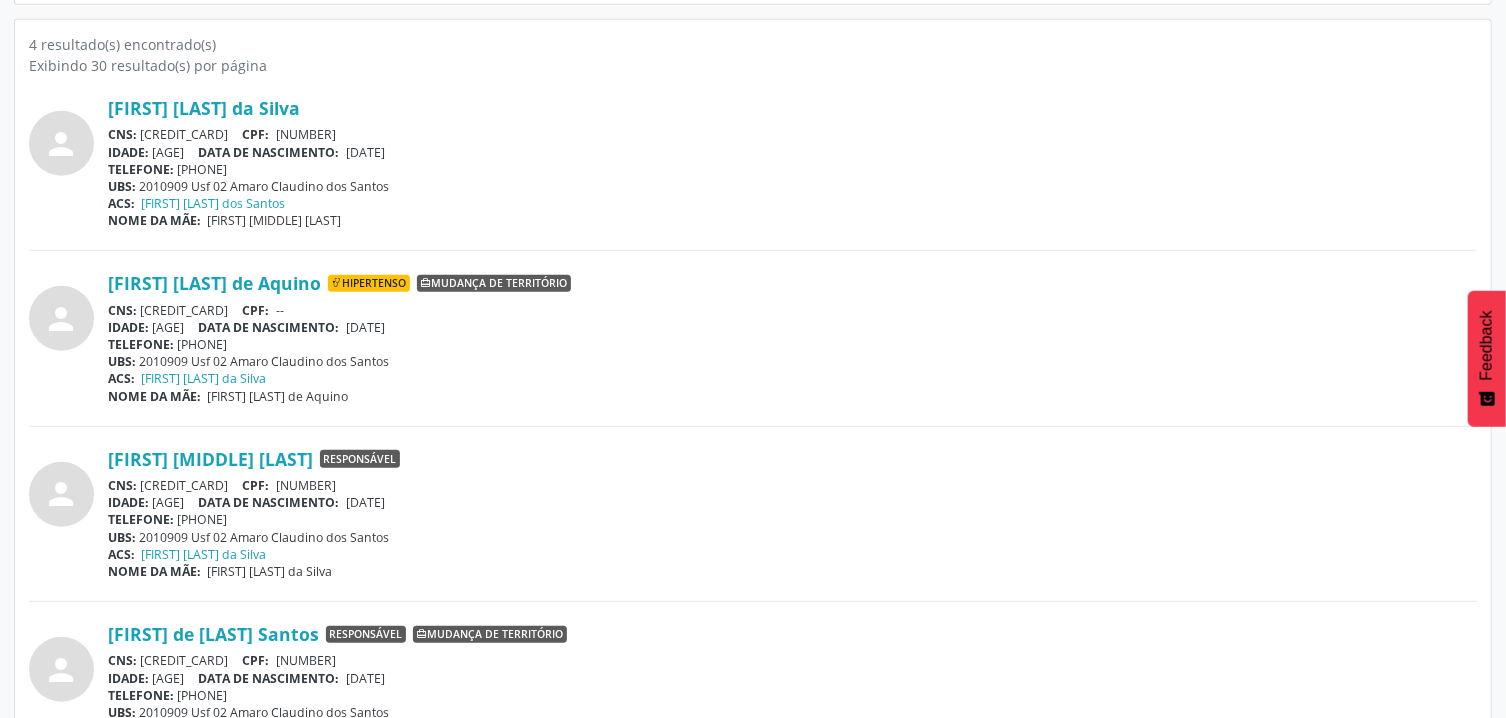 scroll, scrollTop: 518, scrollLeft: 0, axis: vertical 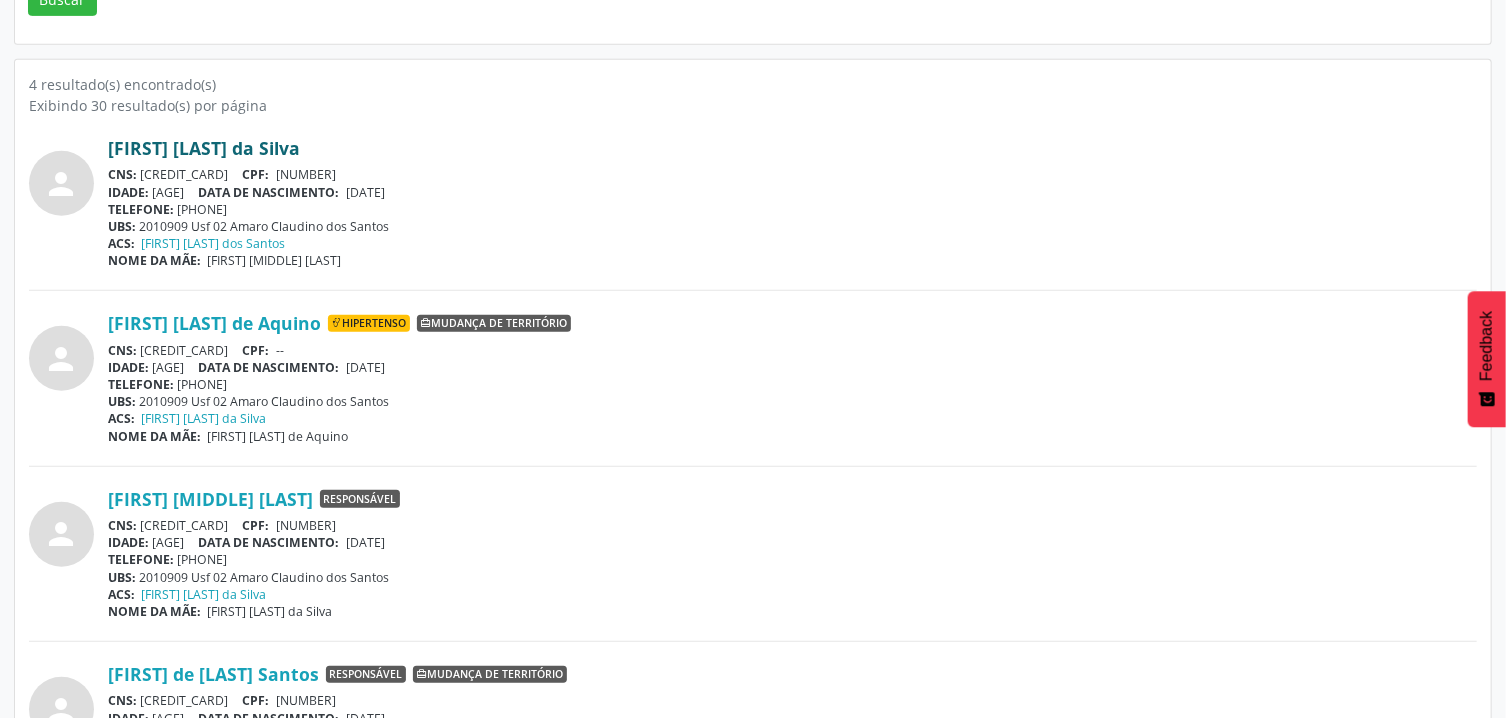 click on "[FIRST] [LAST] da Silva" at bounding box center (204, 148) 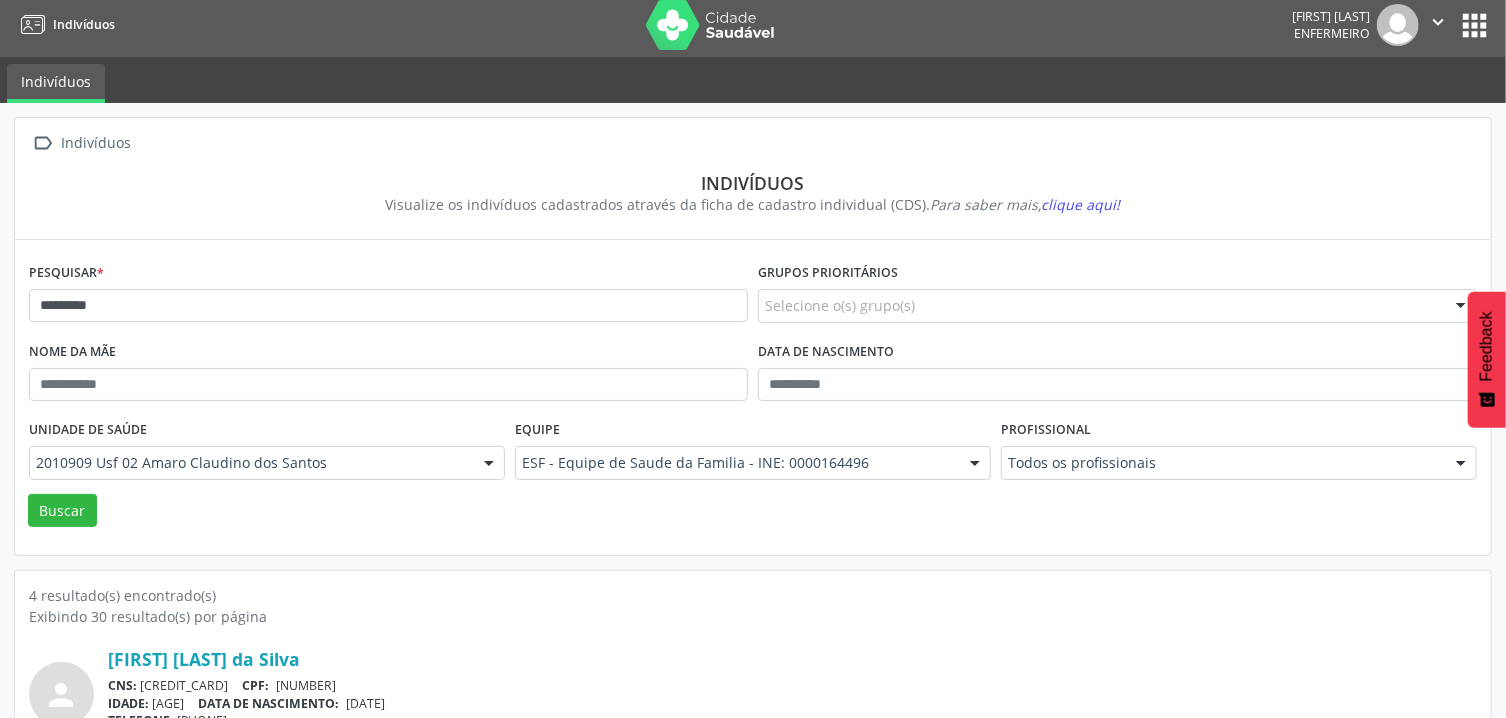 scroll, scrollTop: 0, scrollLeft: 0, axis: both 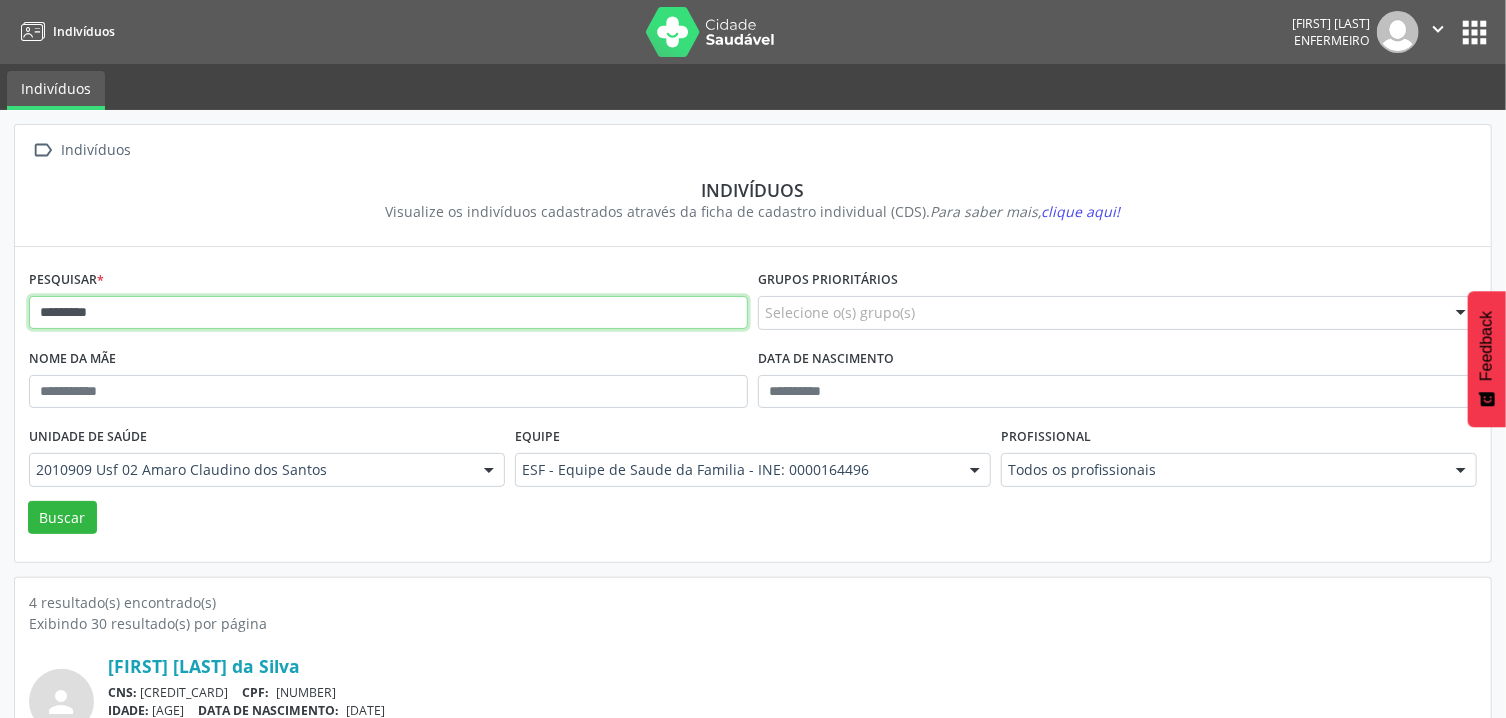 click on "*********" at bounding box center [388, 313] 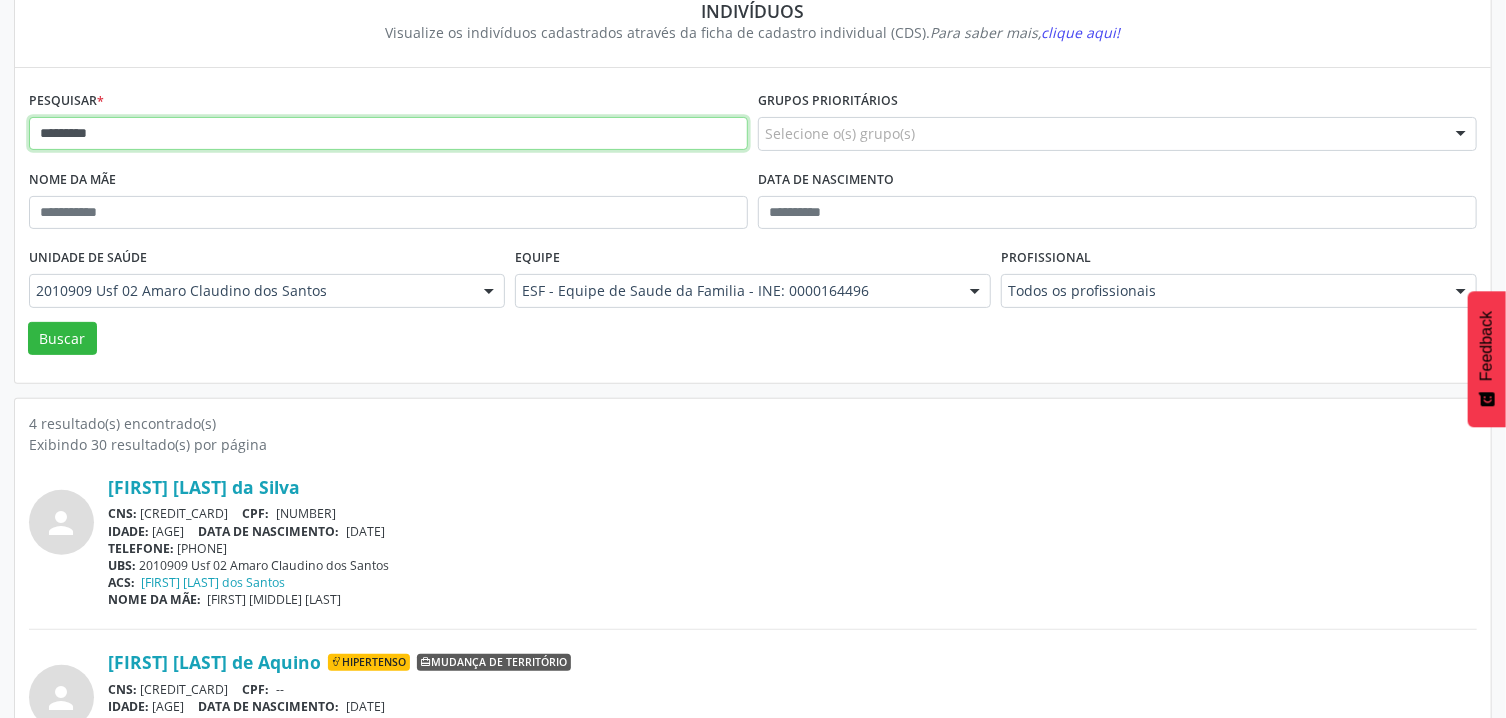 scroll, scrollTop: 214, scrollLeft: 0, axis: vertical 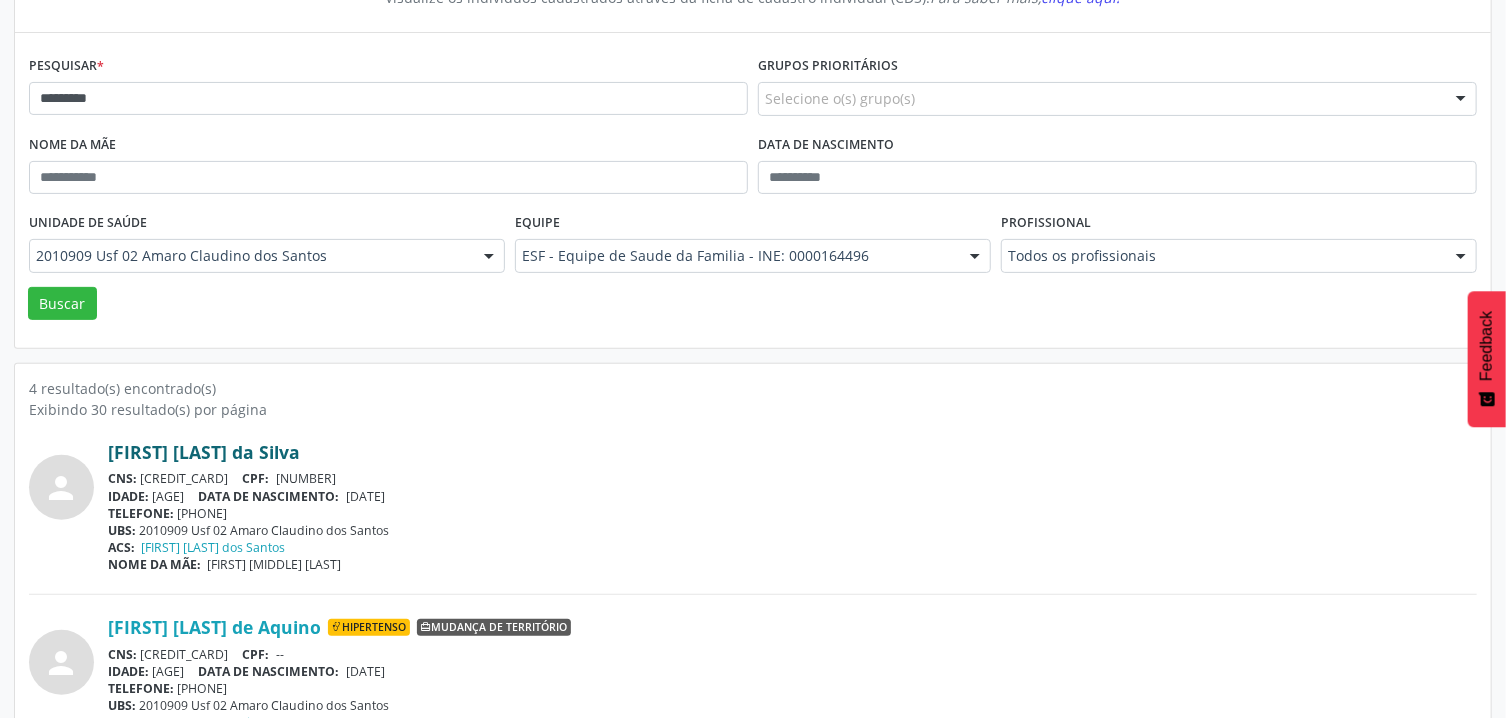 click on "[FIRST] [LAST] da Silva" at bounding box center [204, 452] 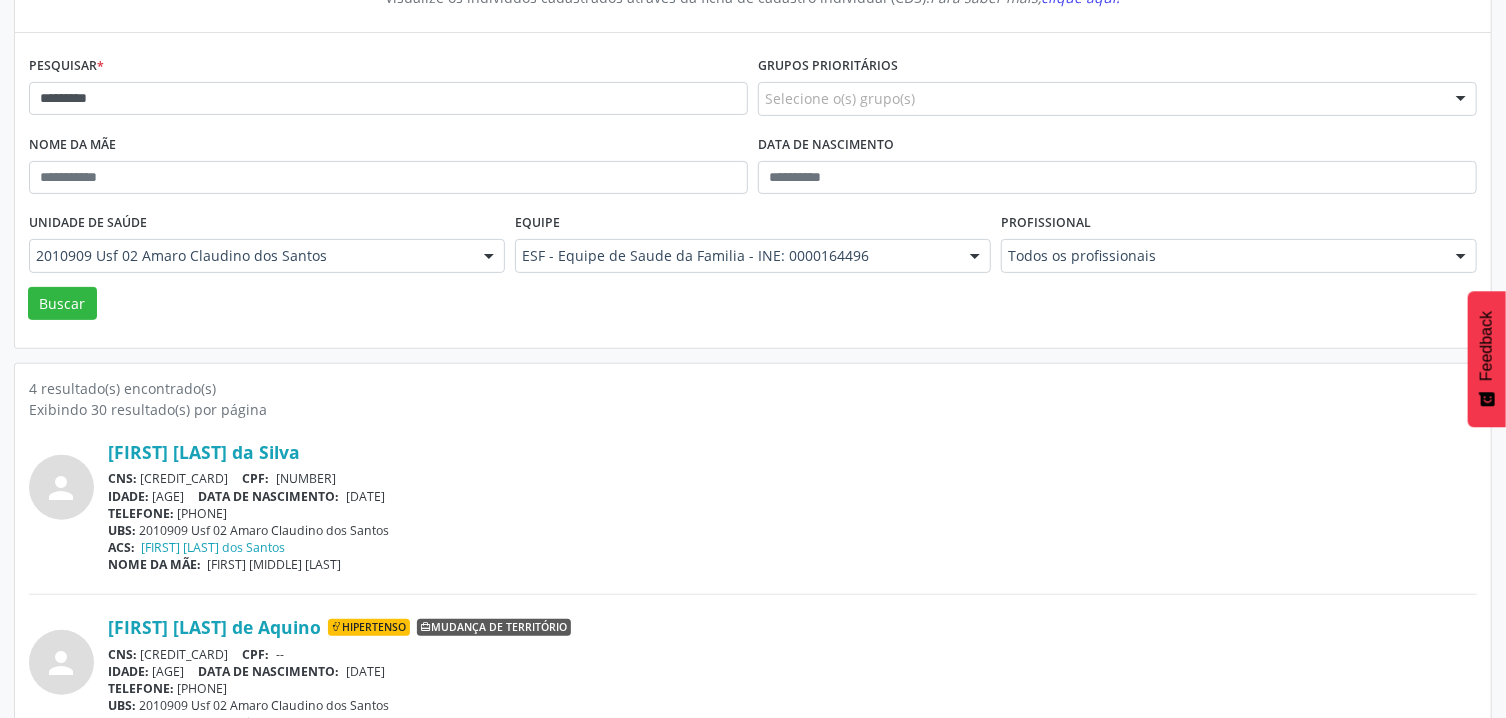 scroll, scrollTop: 107, scrollLeft: 0, axis: vertical 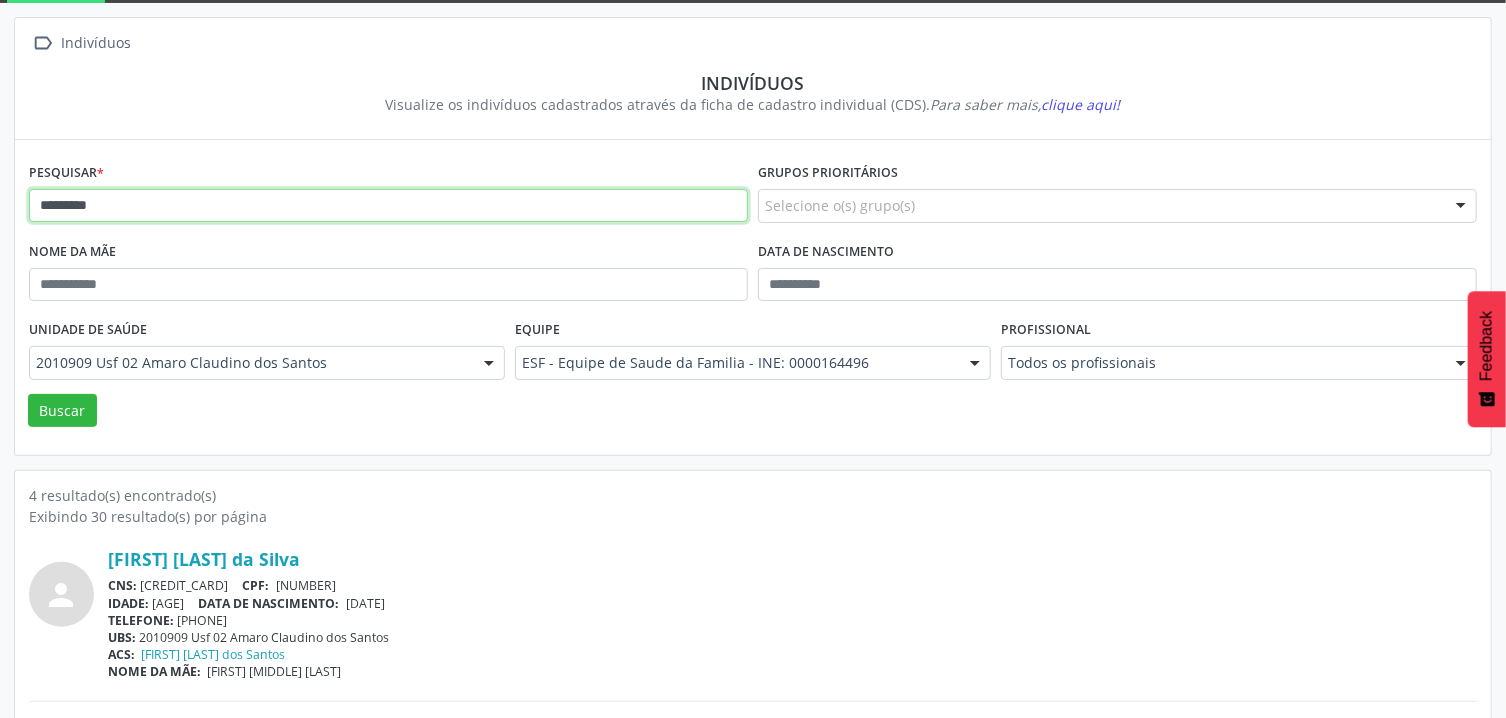 click on "*********" at bounding box center (388, 206) 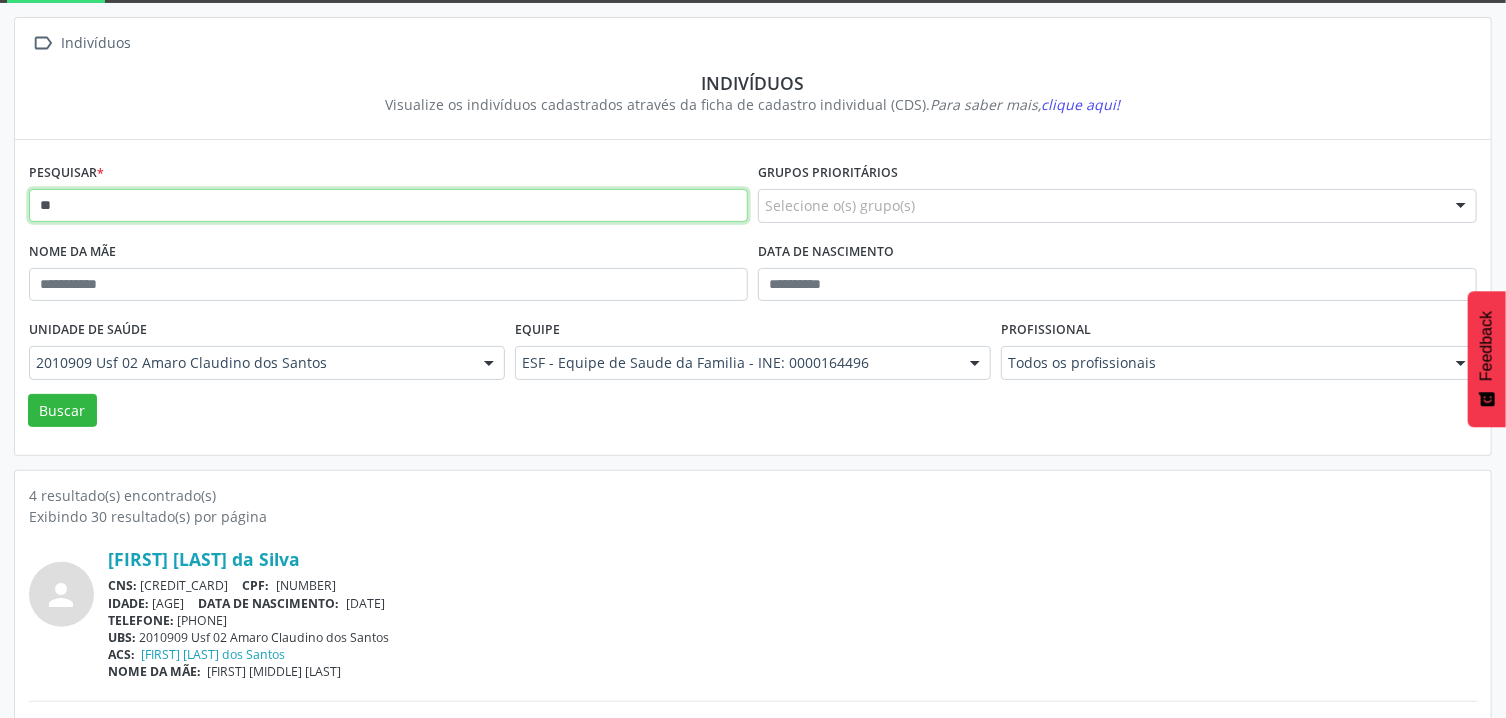 type on "*" 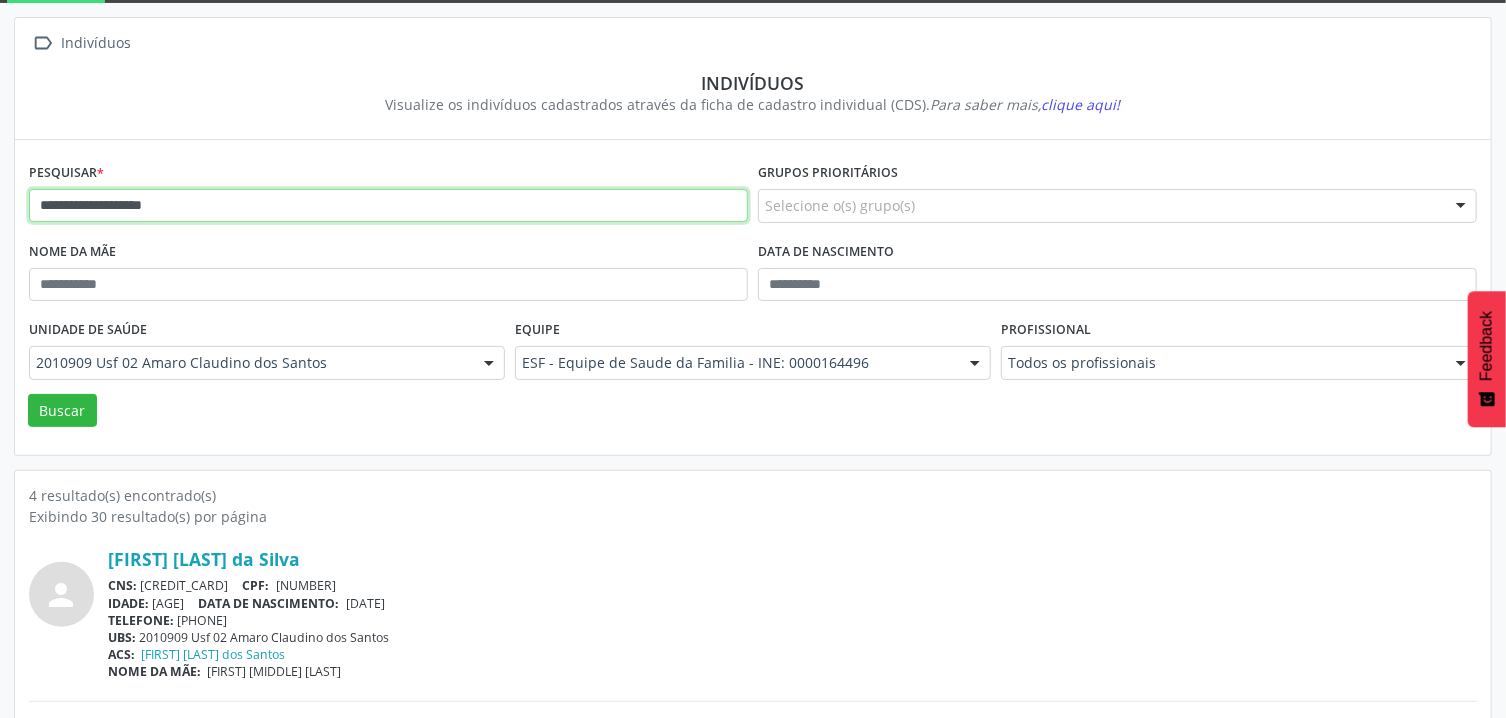 type on "[CREDIT_CARD]" 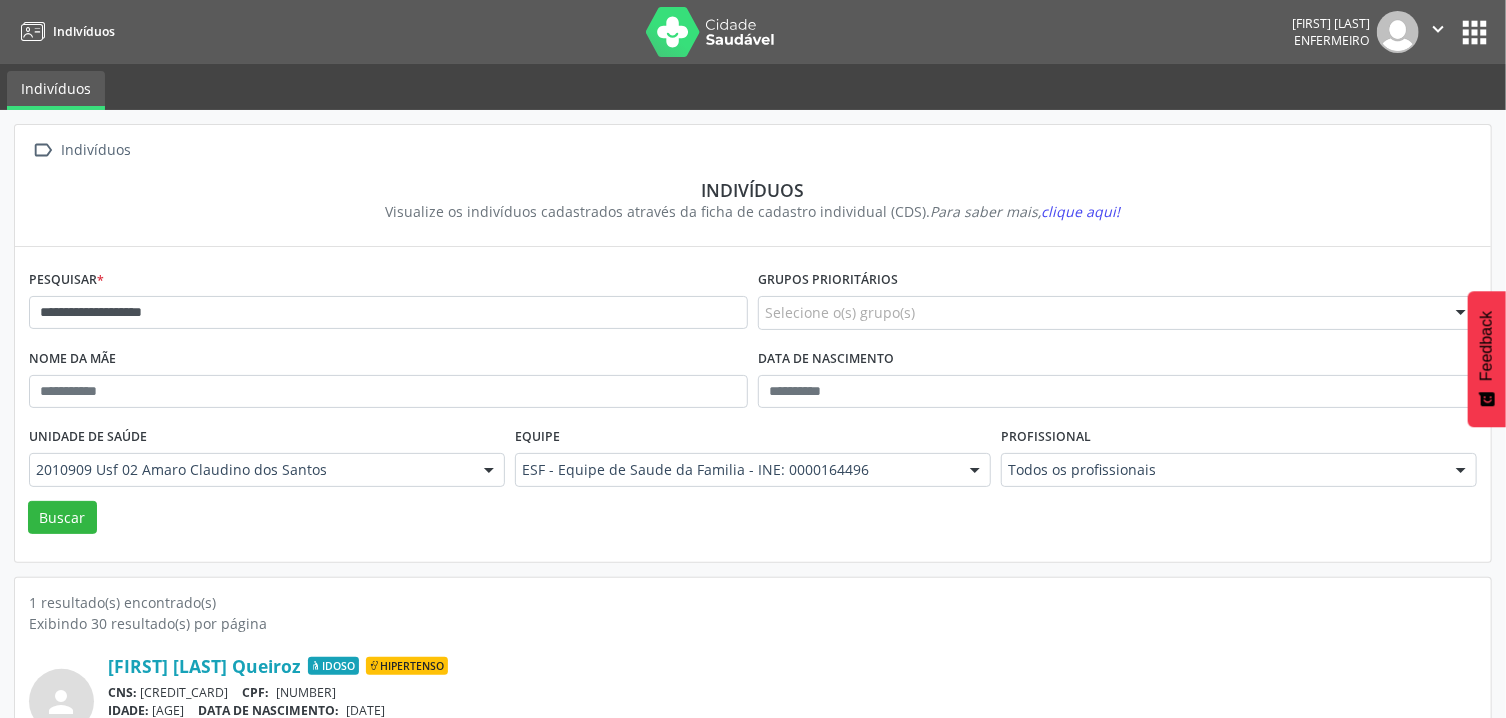 scroll, scrollTop: 98, scrollLeft: 0, axis: vertical 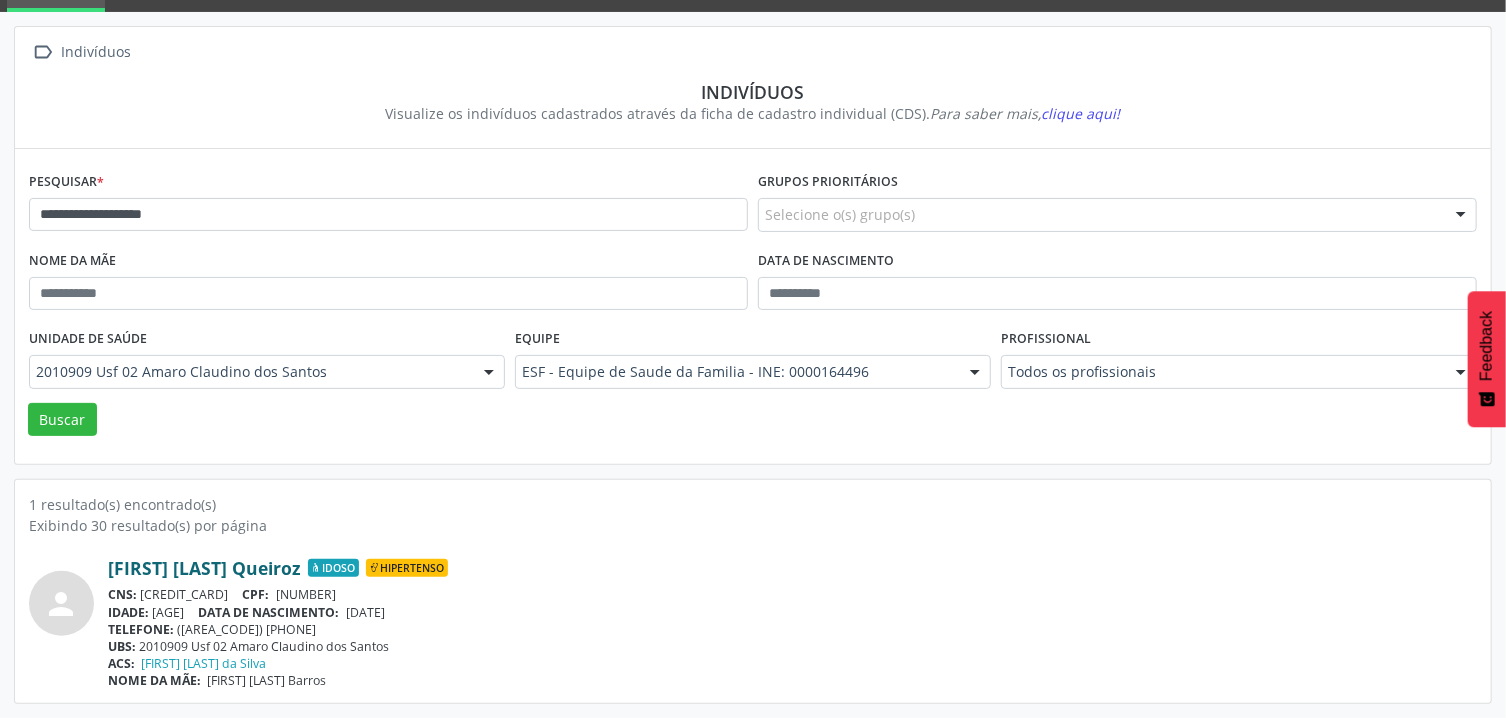 click on "[FIRST] [LAST] Queiroz" at bounding box center [204, 568] 